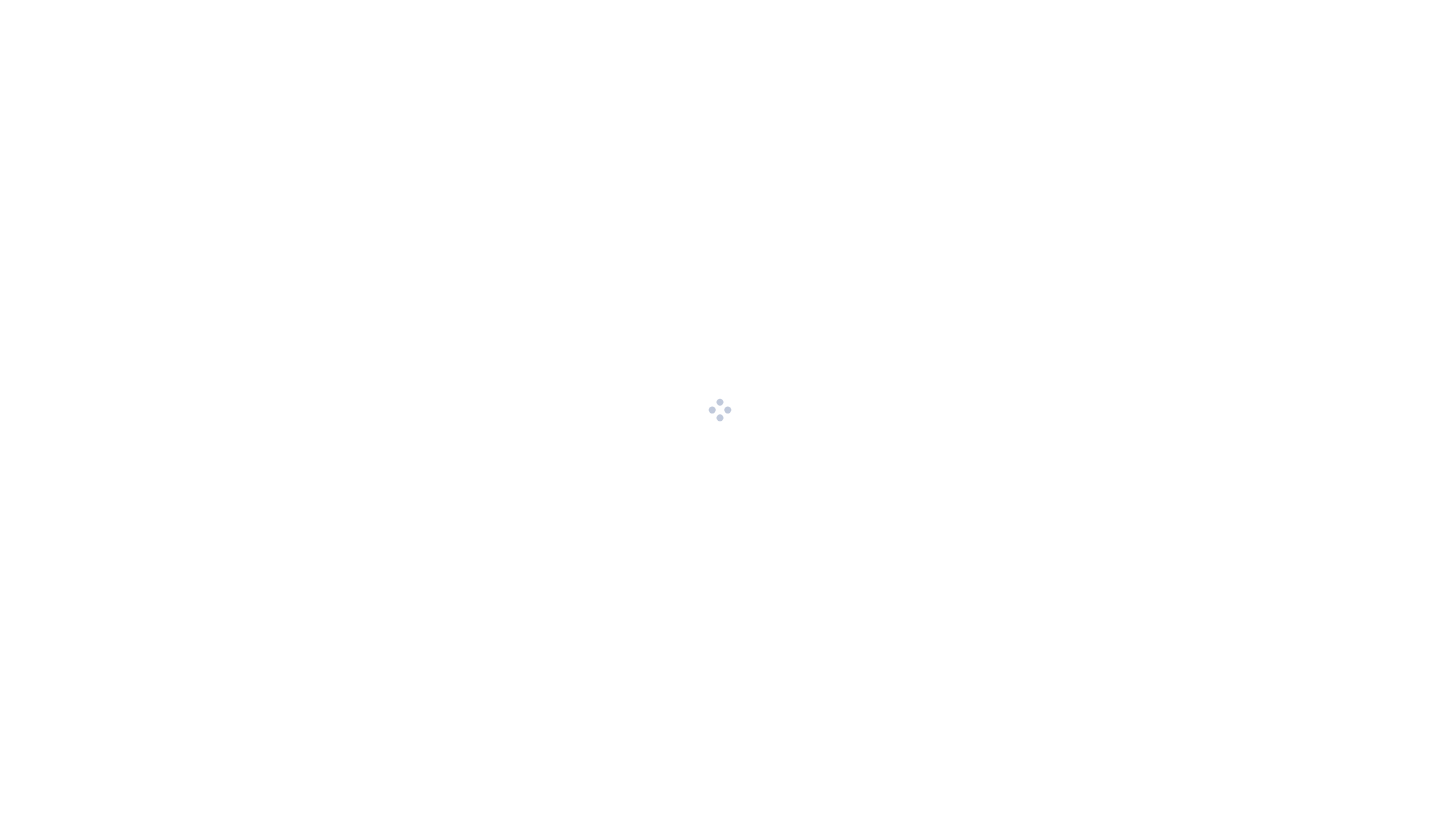 scroll, scrollTop: 0, scrollLeft: 0, axis: both 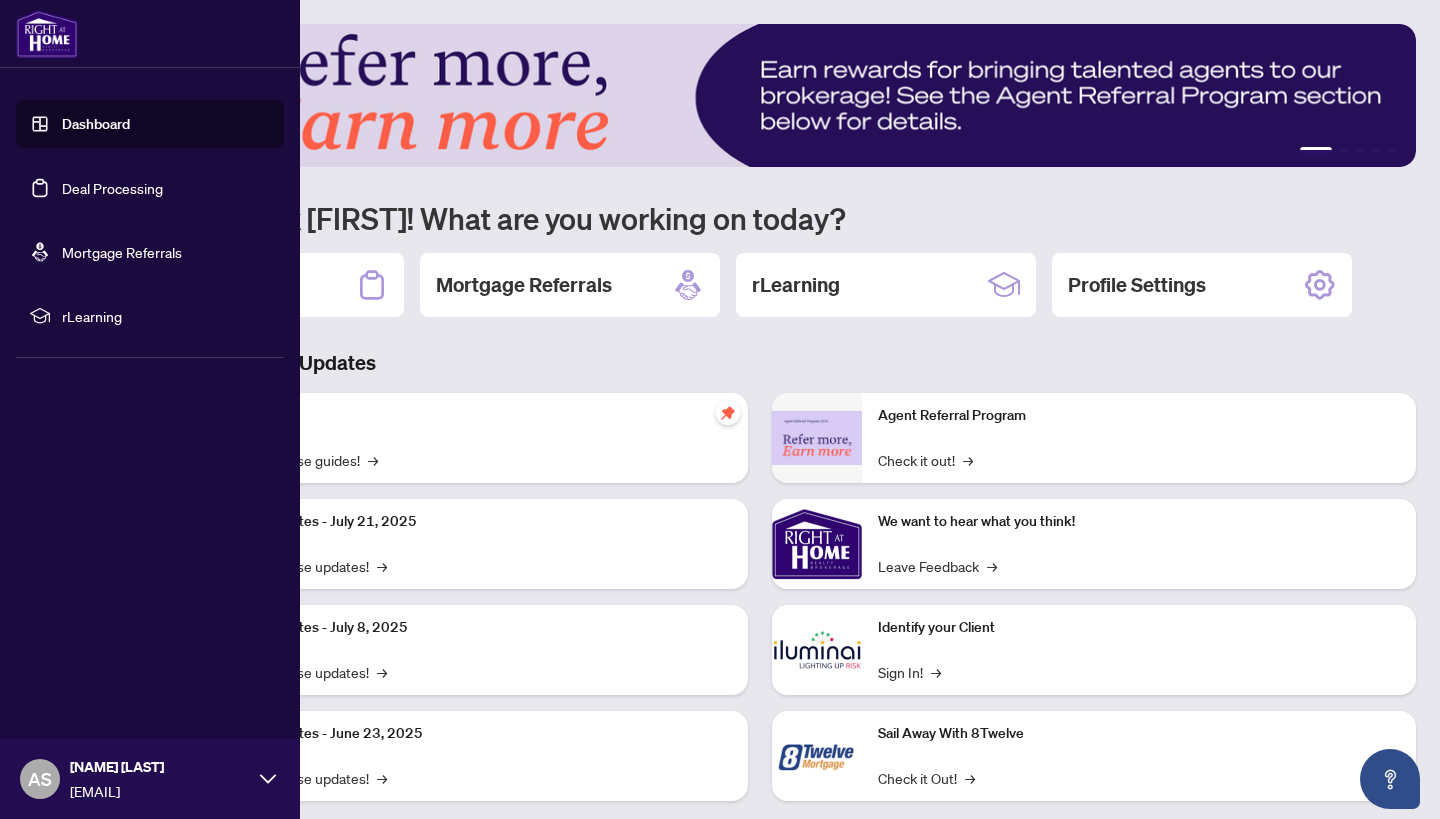 click on "rLearning" at bounding box center [166, 316] 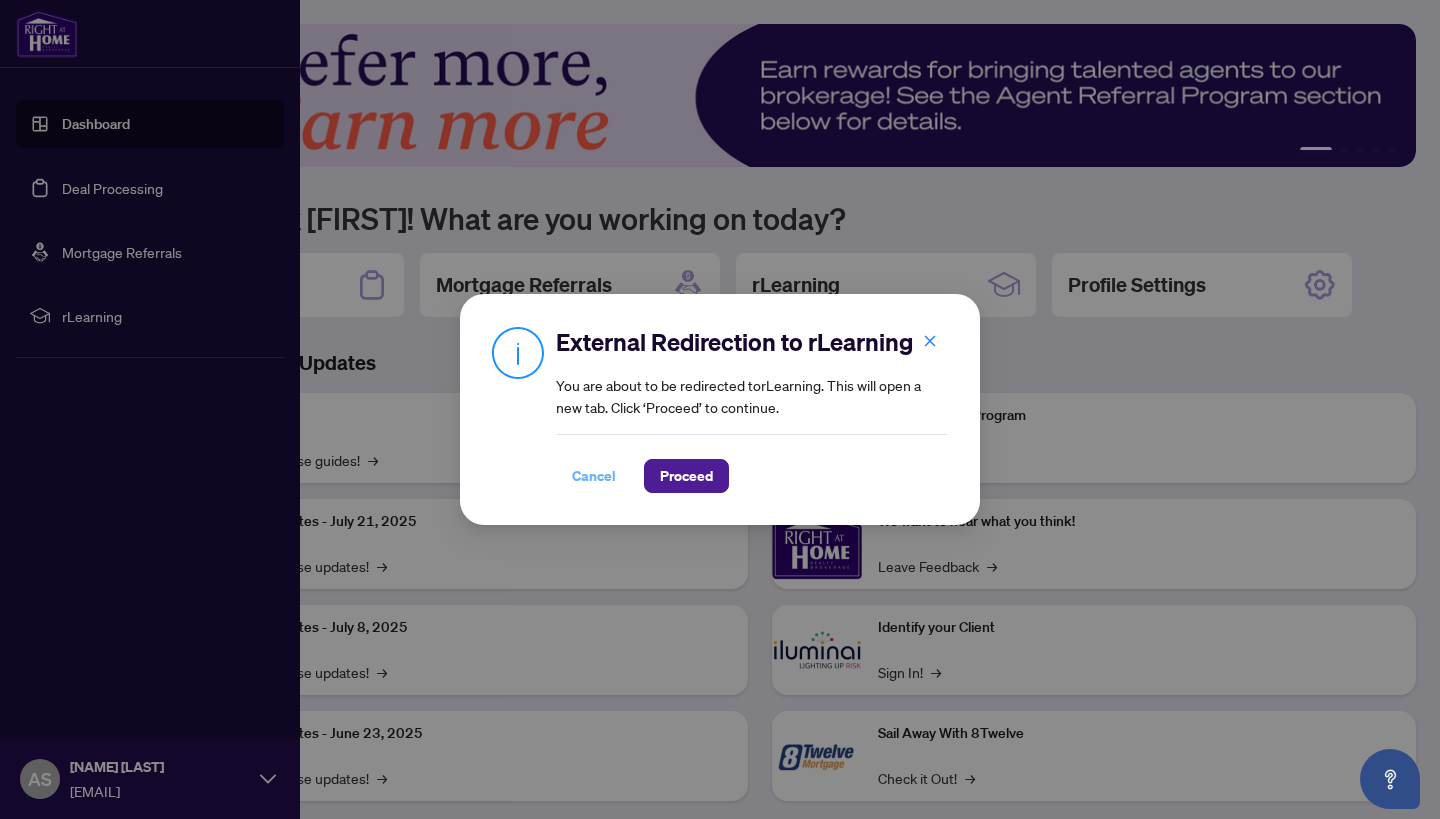 click on "Cancel" at bounding box center (594, 476) 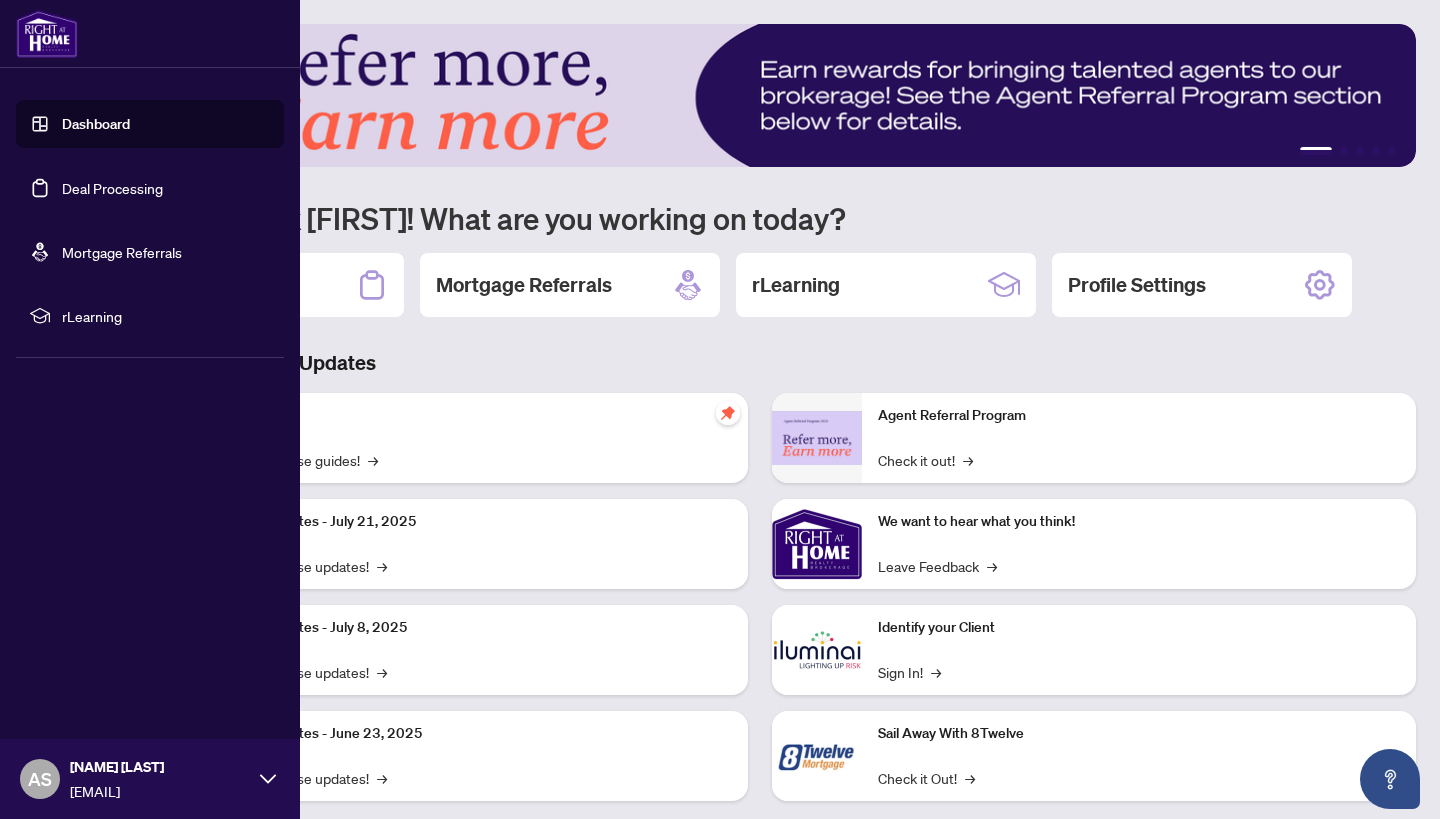click on "Deal Processing" at bounding box center [112, 188] 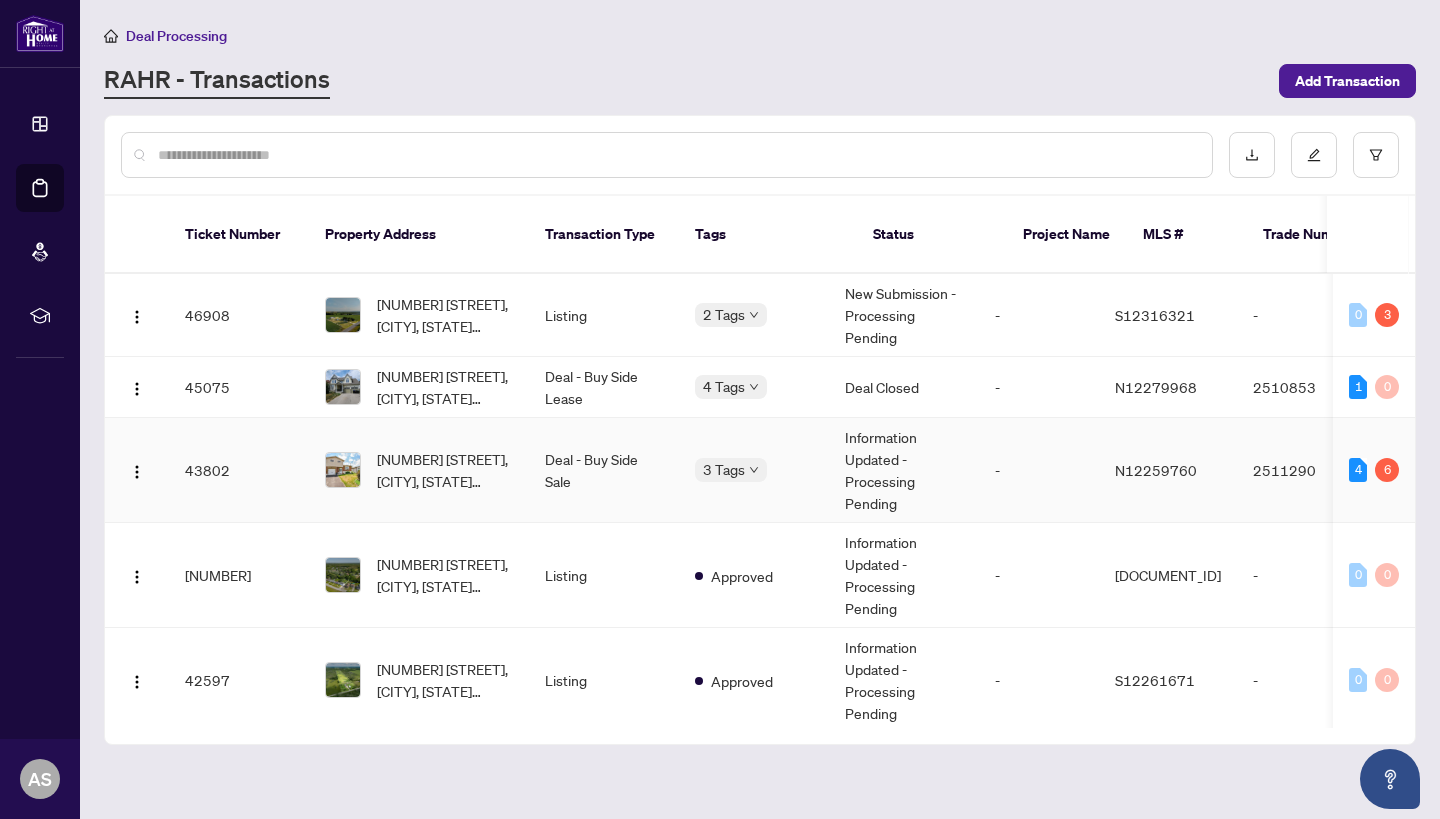 click on "[NUMBER] [STREET], [CITY], [STATE] [POSTAL_CODE], [COUNTRY]" at bounding box center (419, 470) 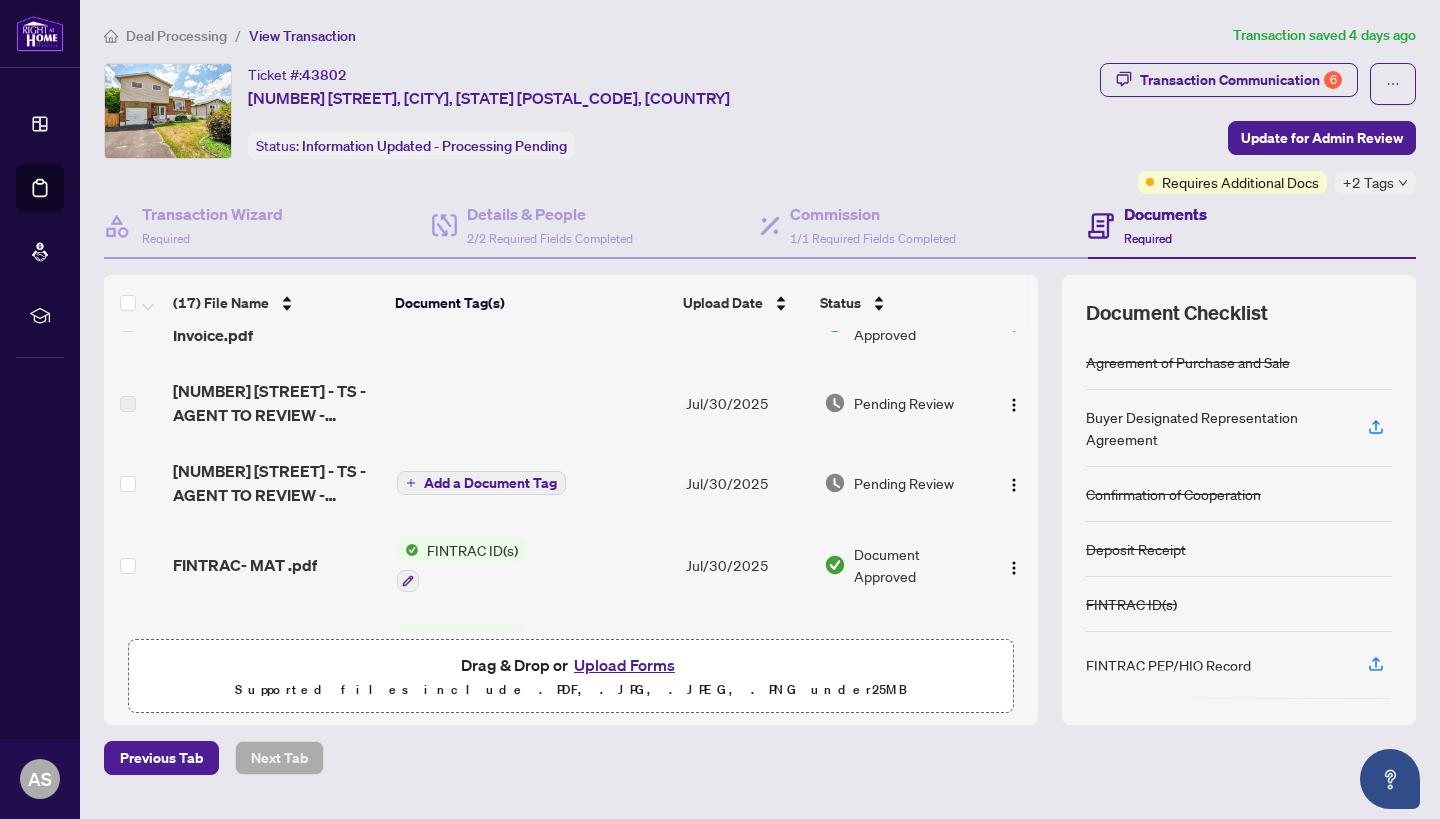 scroll, scrollTop: 213, scrollLeft: 0, axis: vertical 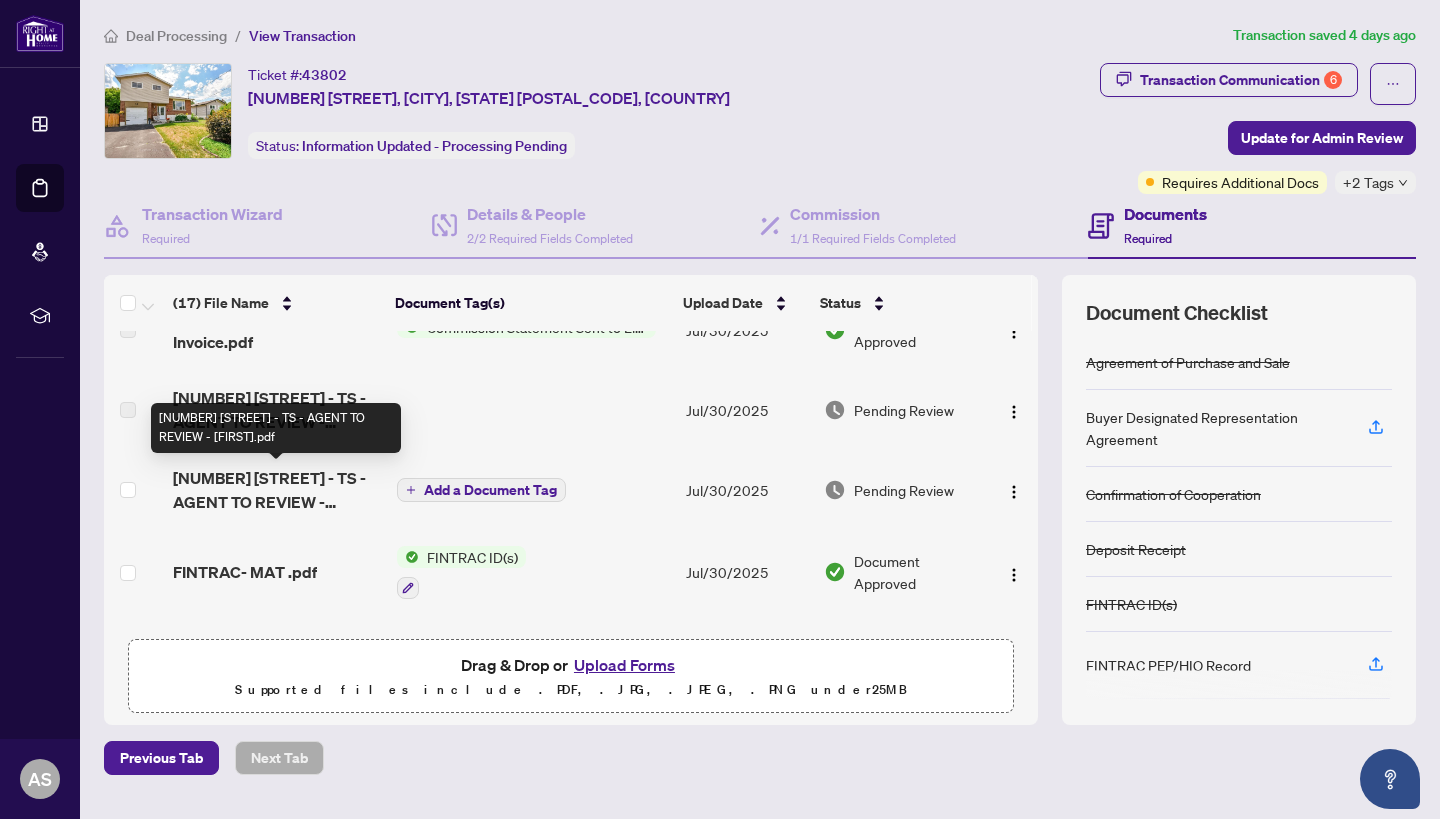 click on "[NUMBER] [STREET] - TS - AGENT TO REVIEW - [FIRST].pdf" at bounding box center (277, 490) 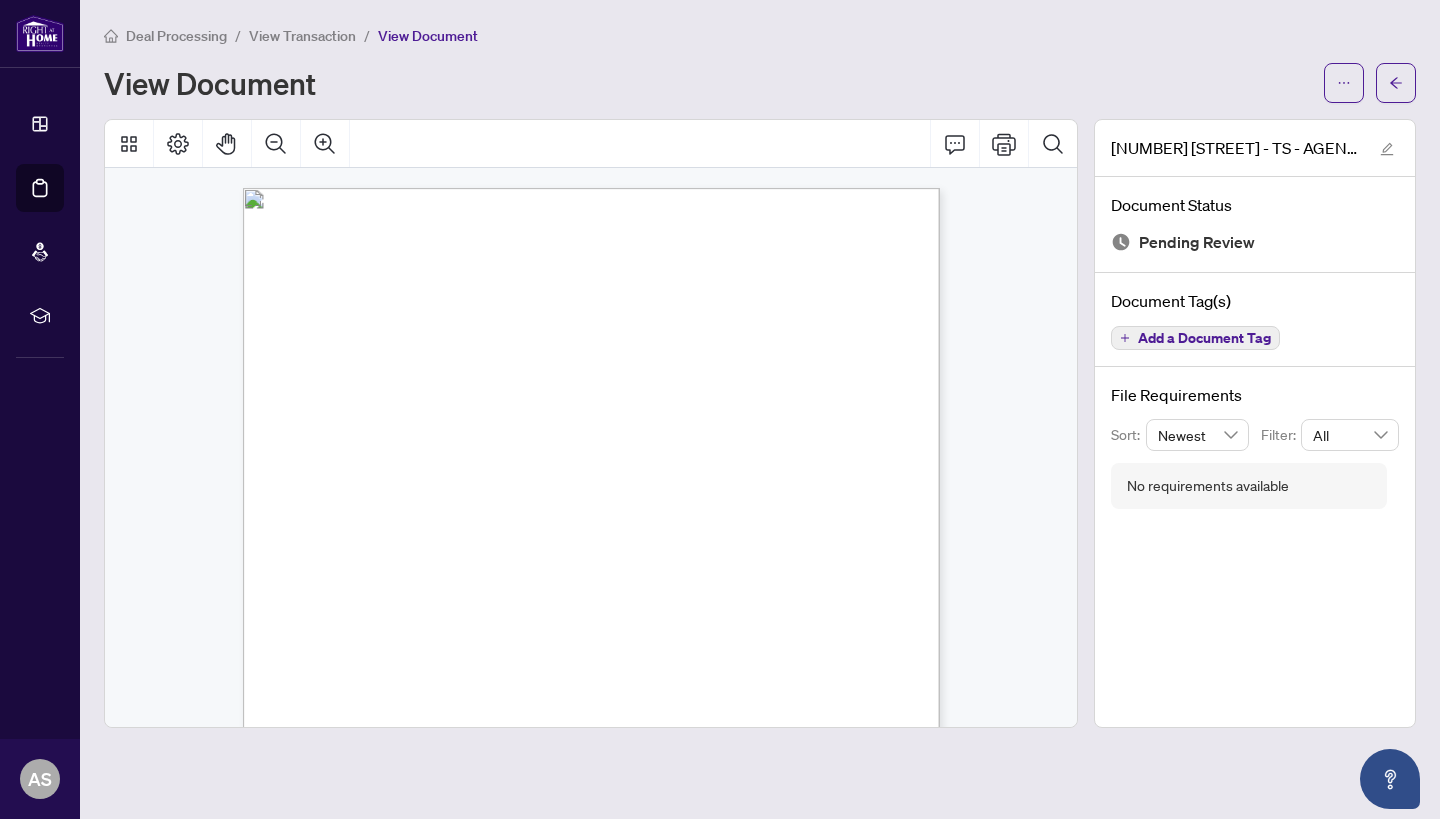 scroll, scrollTop: 0, scrollLeft: 0, axis: both 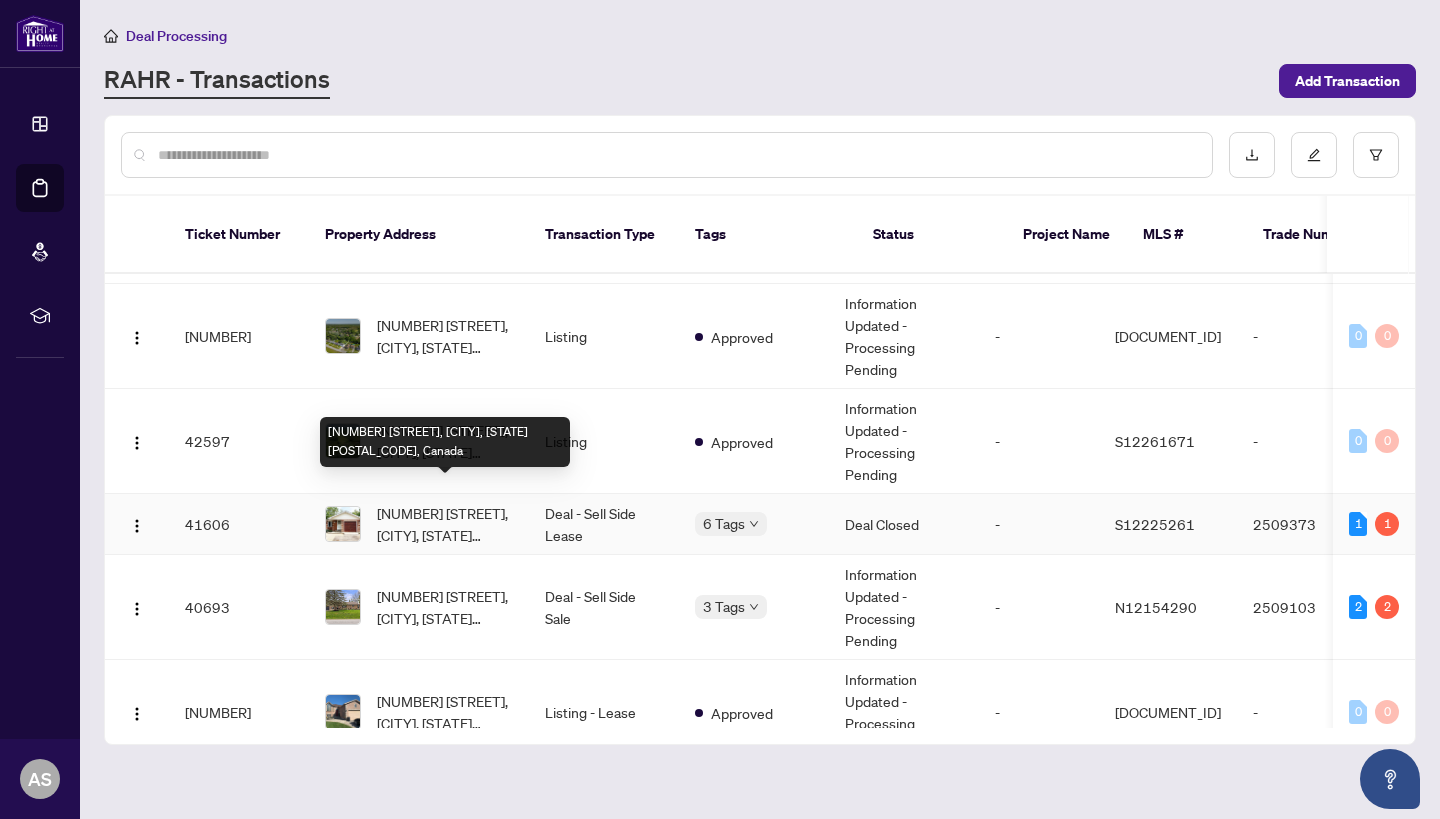 click on "[NUMBER] [STREET], [CITY], [STATE] [POSTAL_CODE], Canada" at bounding box center (445, 524) 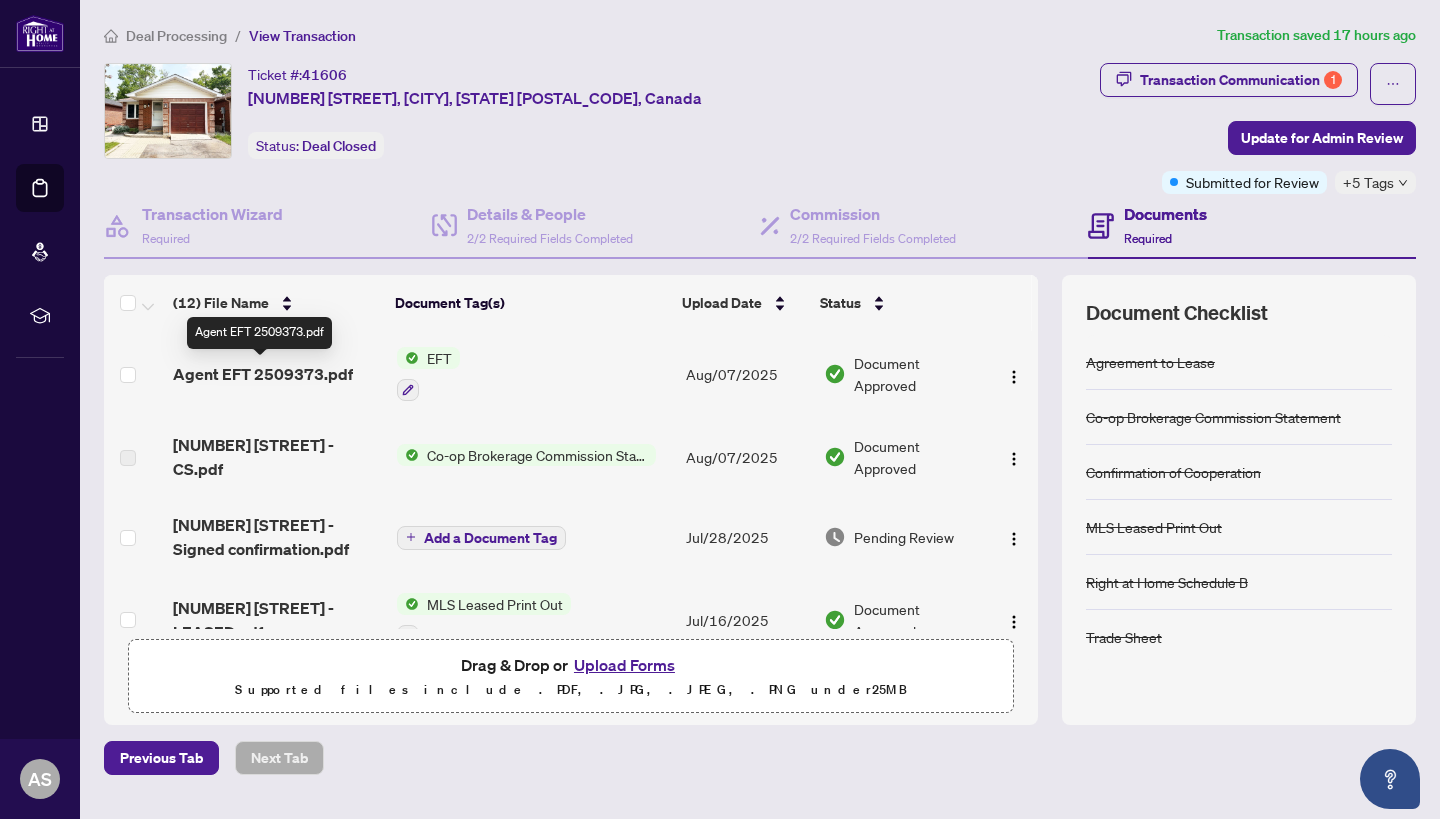 click on "Agent EFT 2509373.pdf" at bounding box center [263, 374] 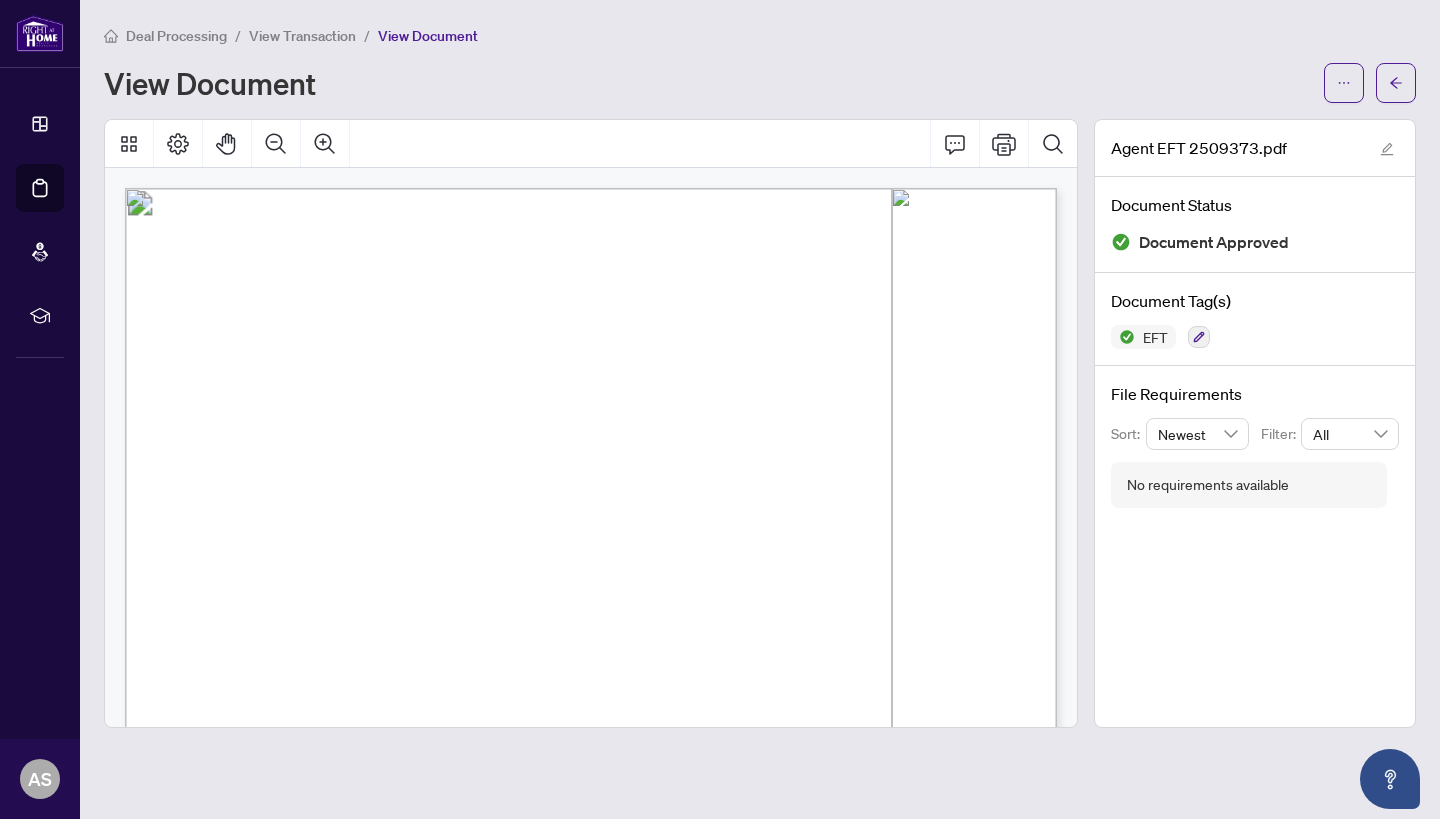 scroll, scrollTop: 0, scrollLeft: 0, axis: both 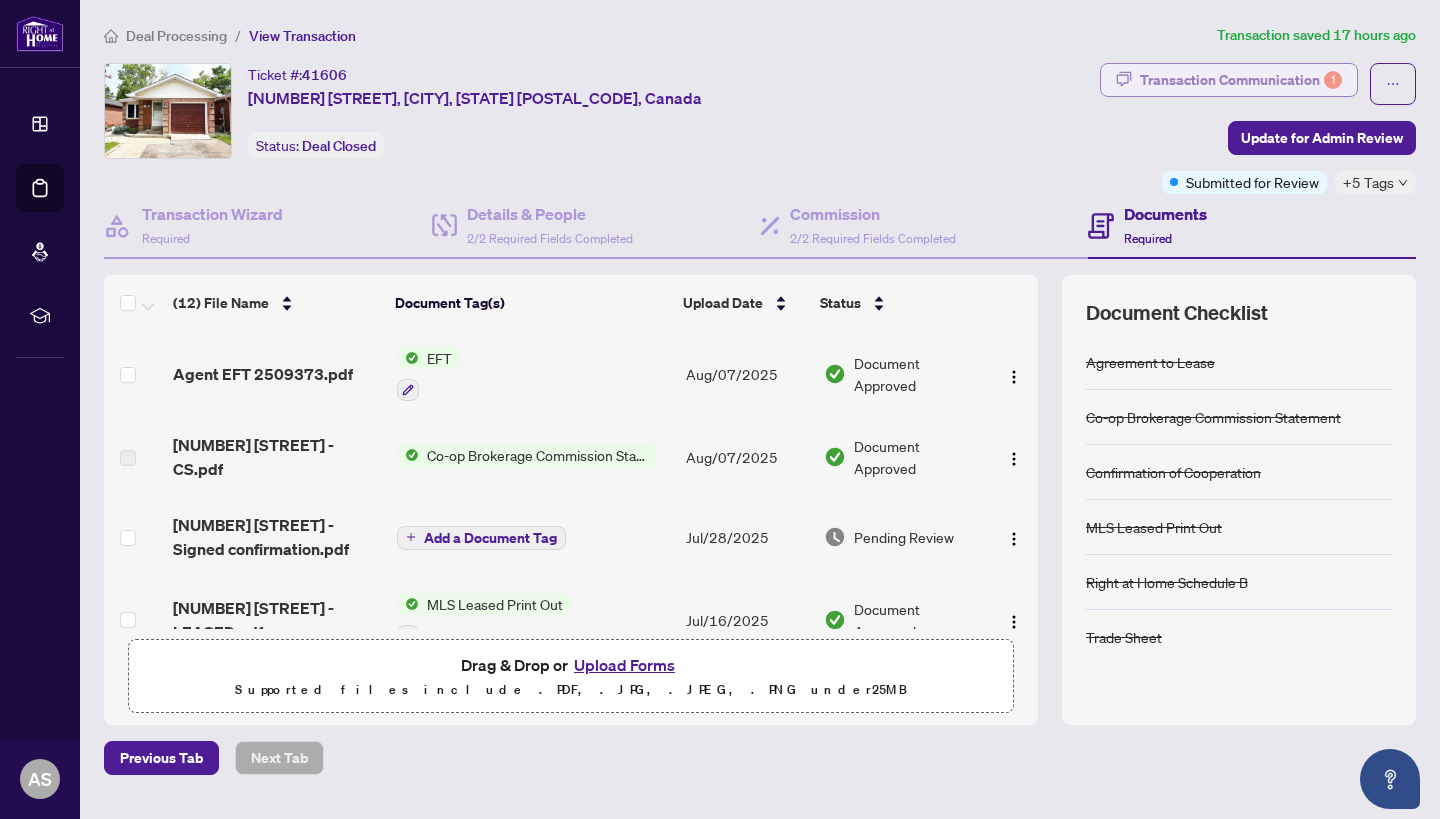 click on "Transaction Communication 1" at bounding box center (1241, 80) 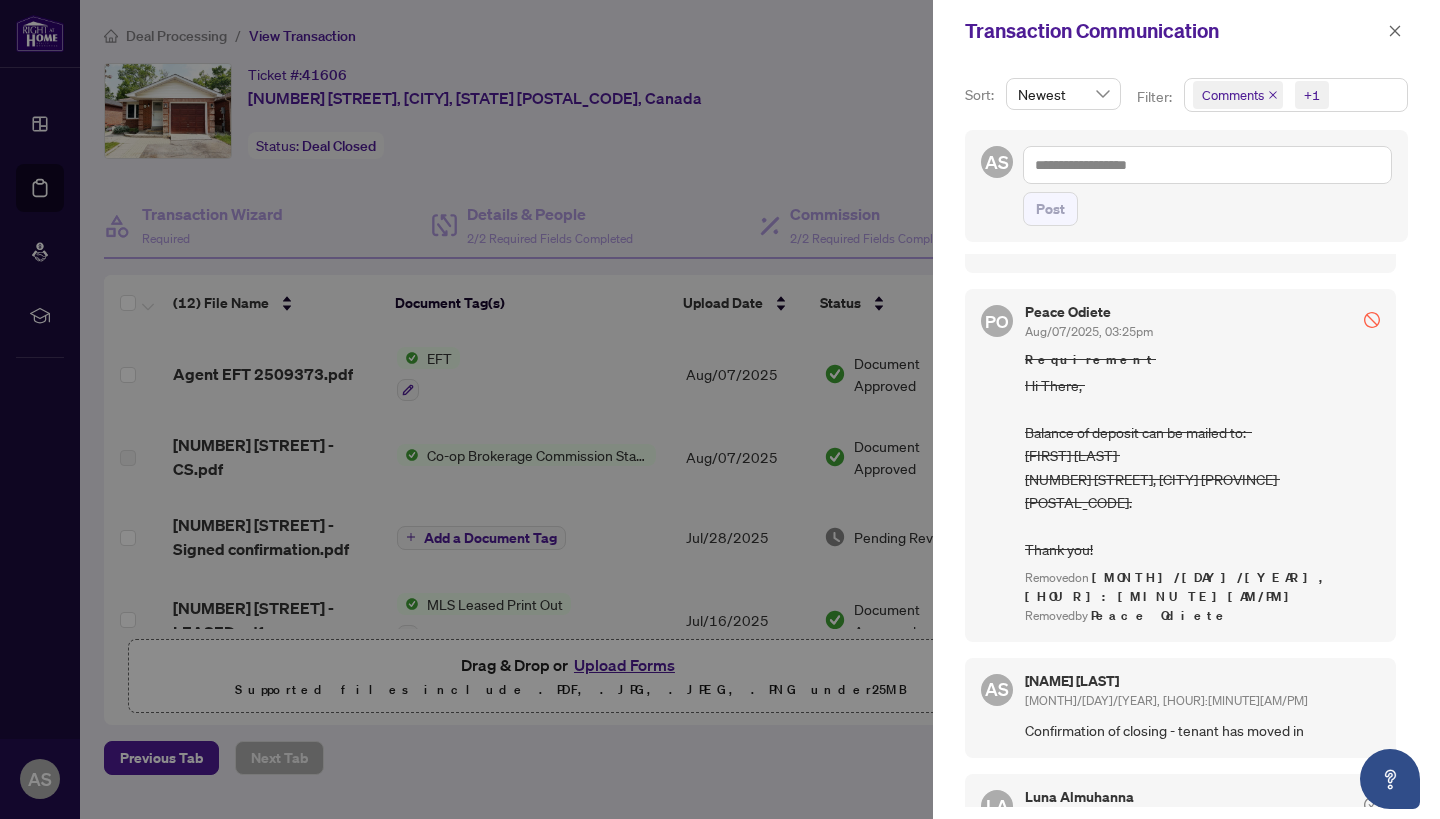 scroll, scrollTop: 235, scrollLeft: 0, axis: vertical 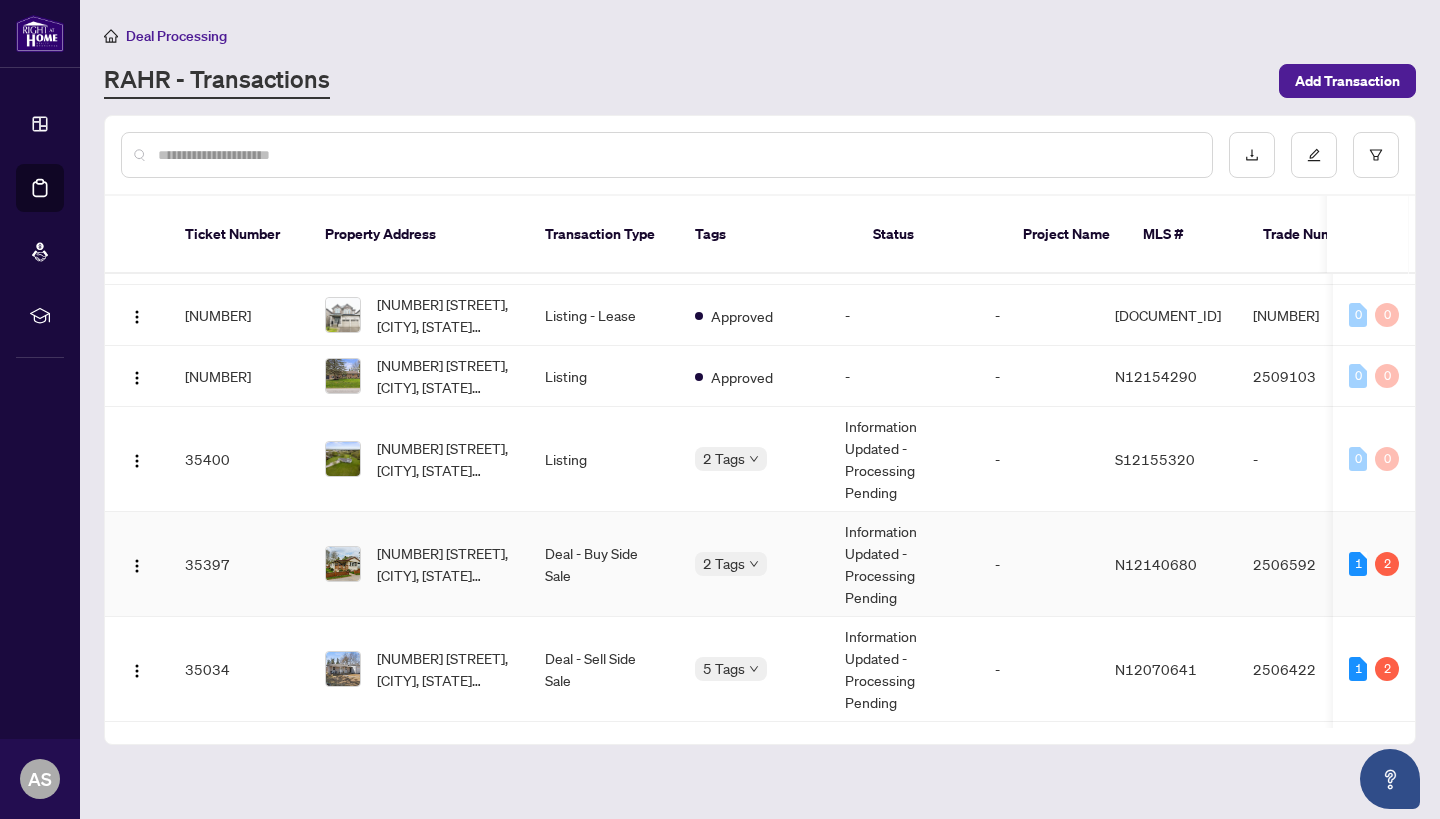 click on "[NUMBER] [STREET], [CITY], [STATE] [POSTAL_CODE], [COUNTRY]" at bounding box center [419, 564] 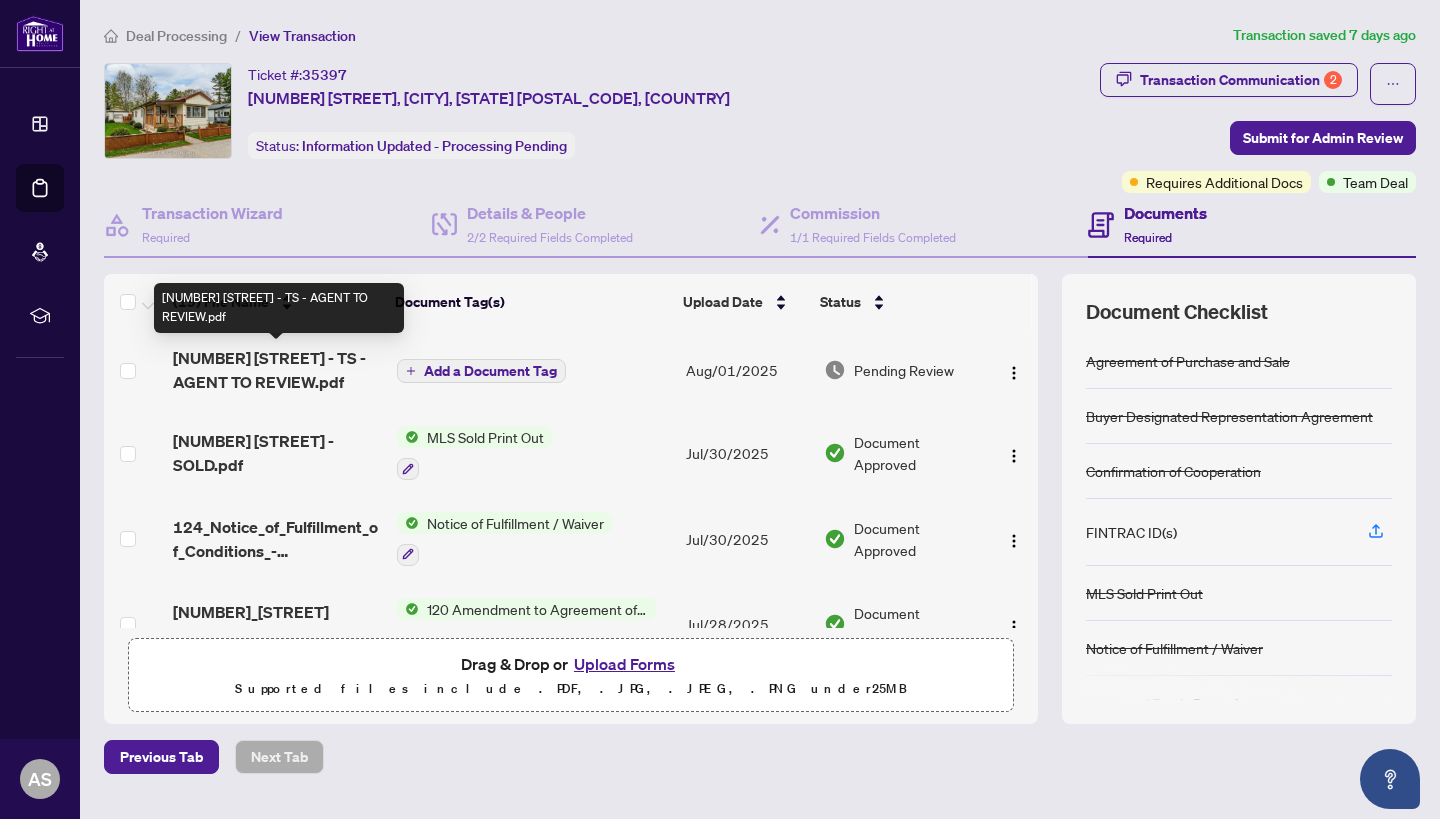 click on "[NUMBER] [STREET] - TS - AGENT TO REVIEW.pdf" at bounding box center [277, 370] 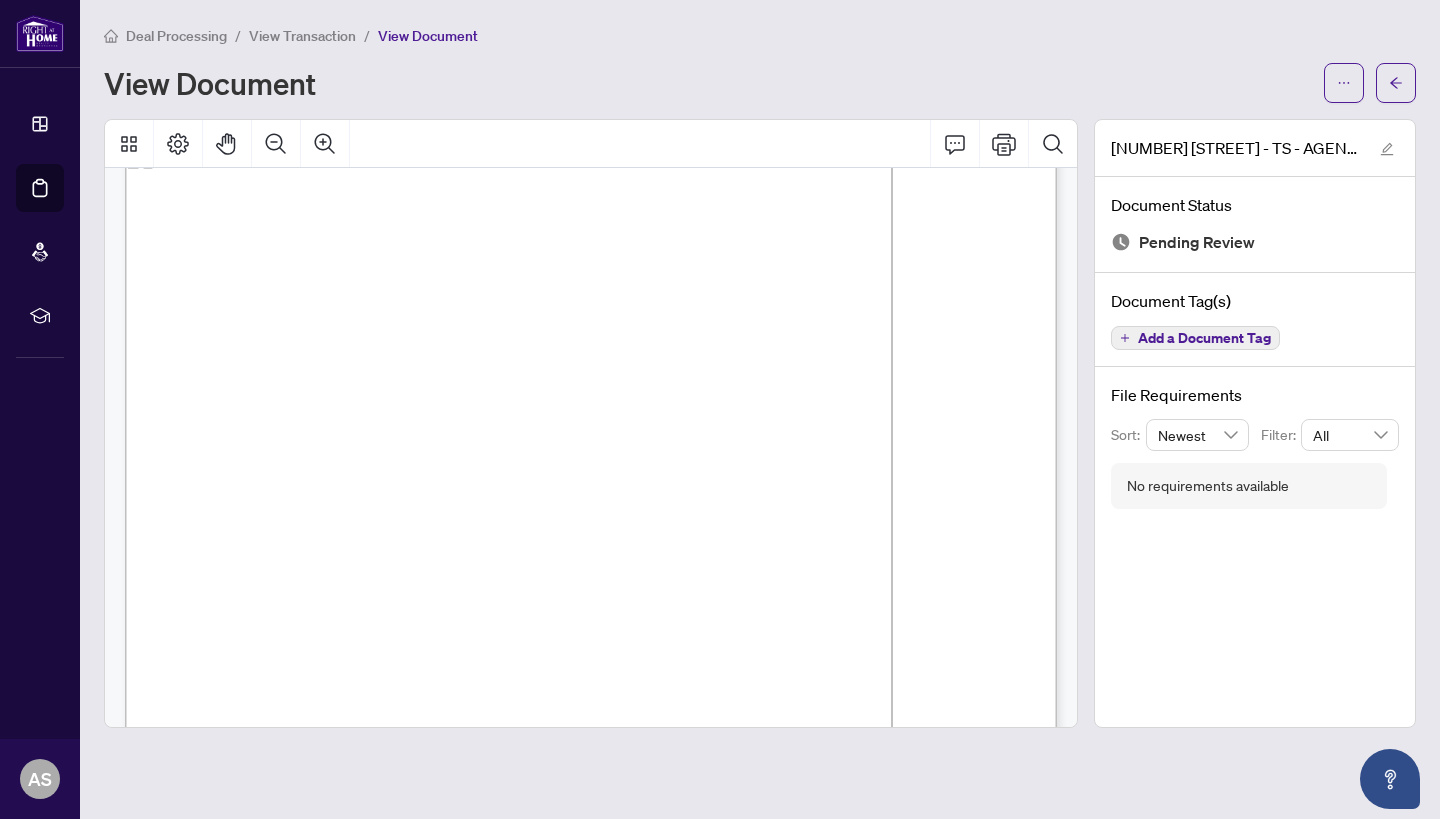 scroll, scrollTop: 46, scrollLeft: 0, axis: vertical 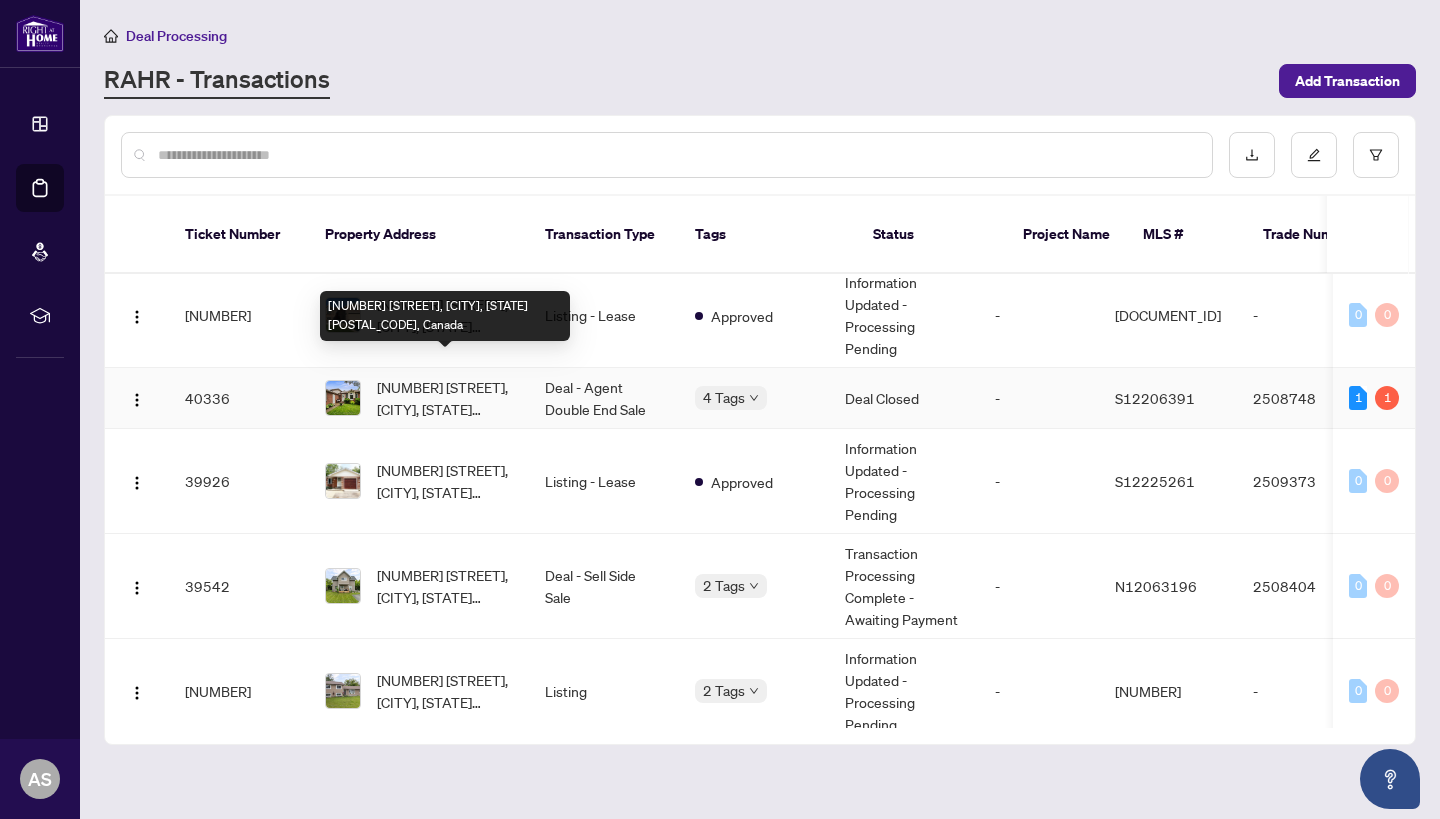 click on "[NUMBER] [STREET], [CITY], [STATE] [POSTAL_CODE], Canada" at bounding box center (445, 398) 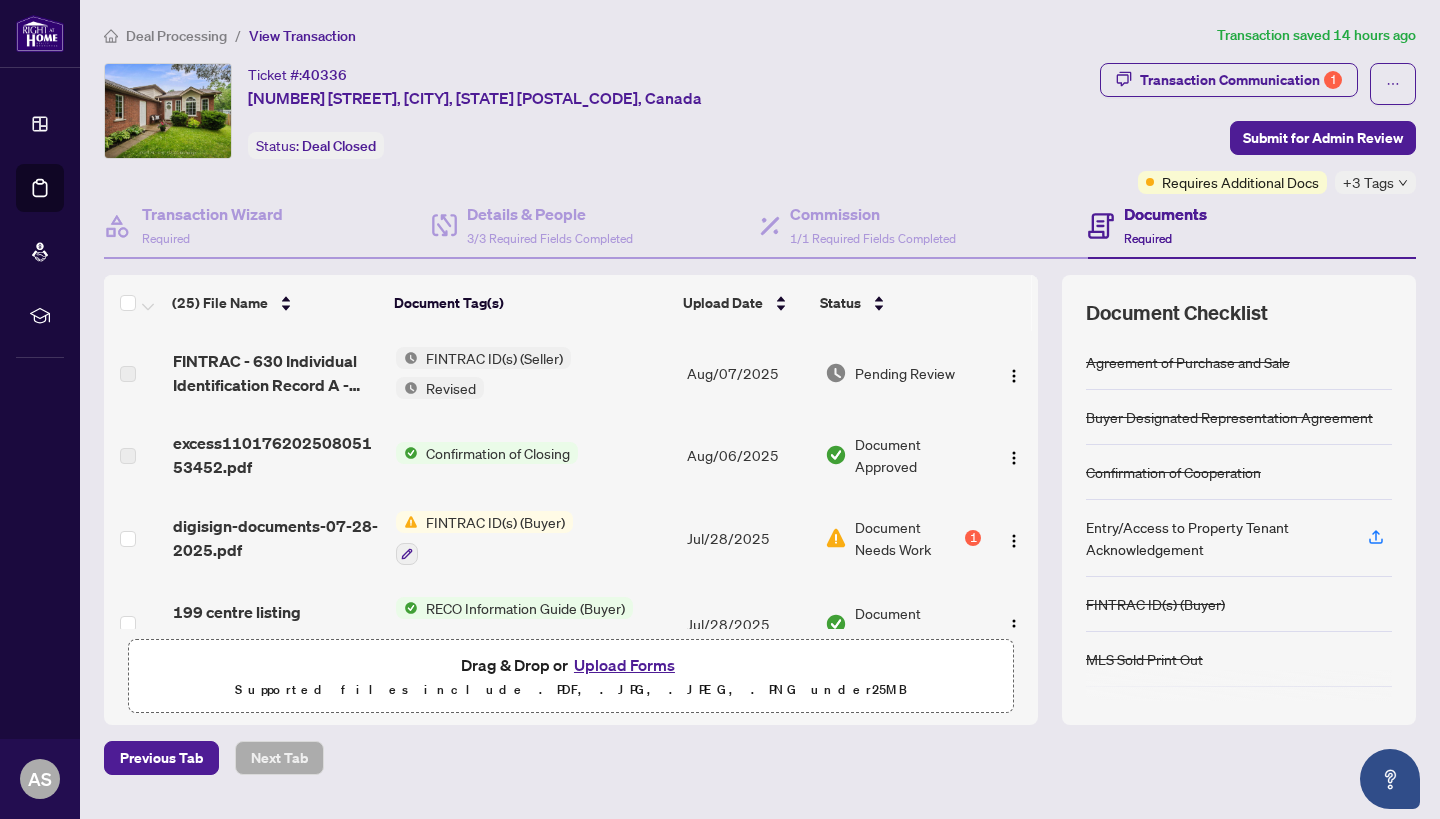 scroll, scrollTop: 0, scrollLeft: 0, axis: both 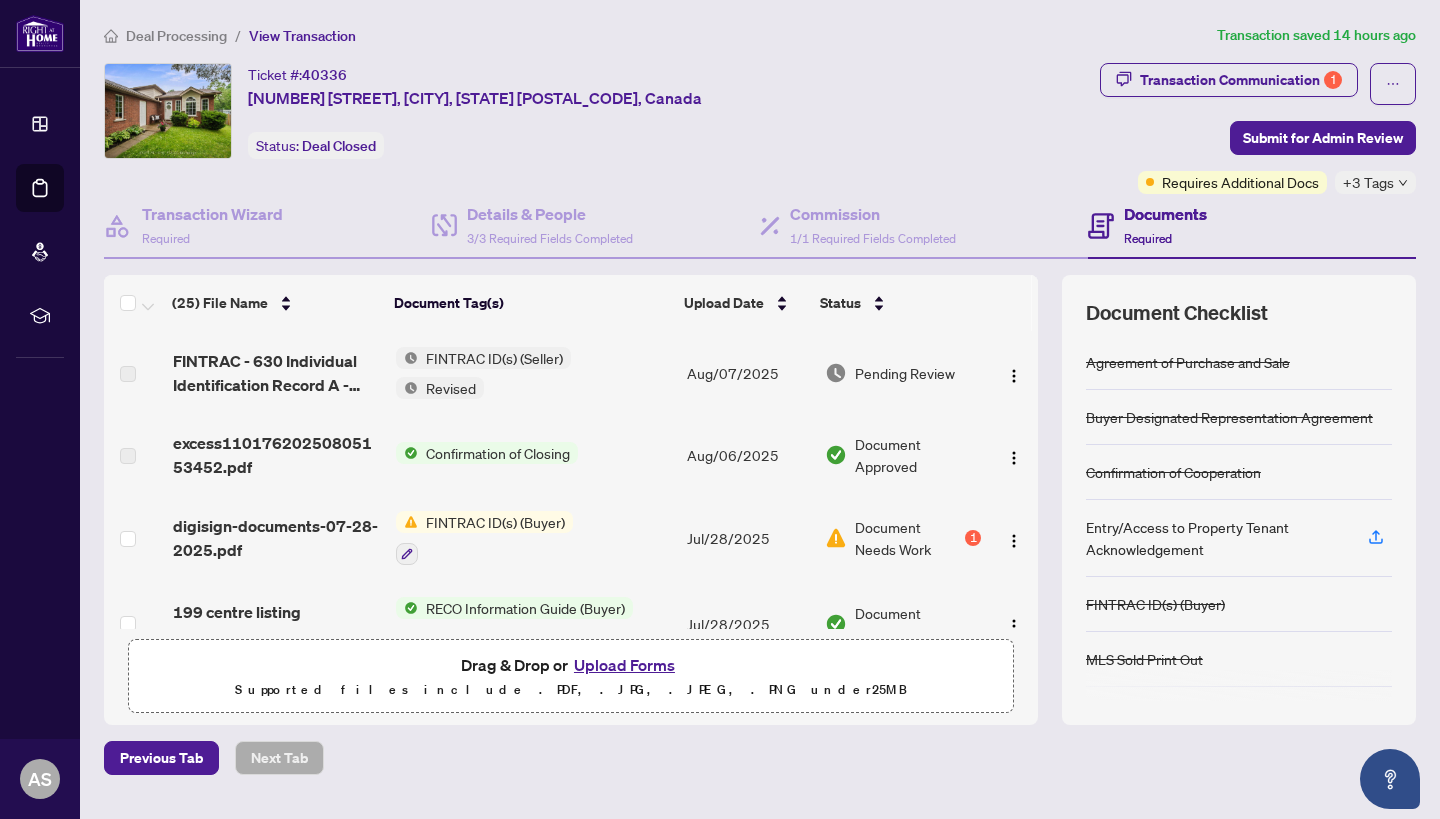 click on "FINTRAC ID(s) (Seller)" at bounding box center [494, 358] 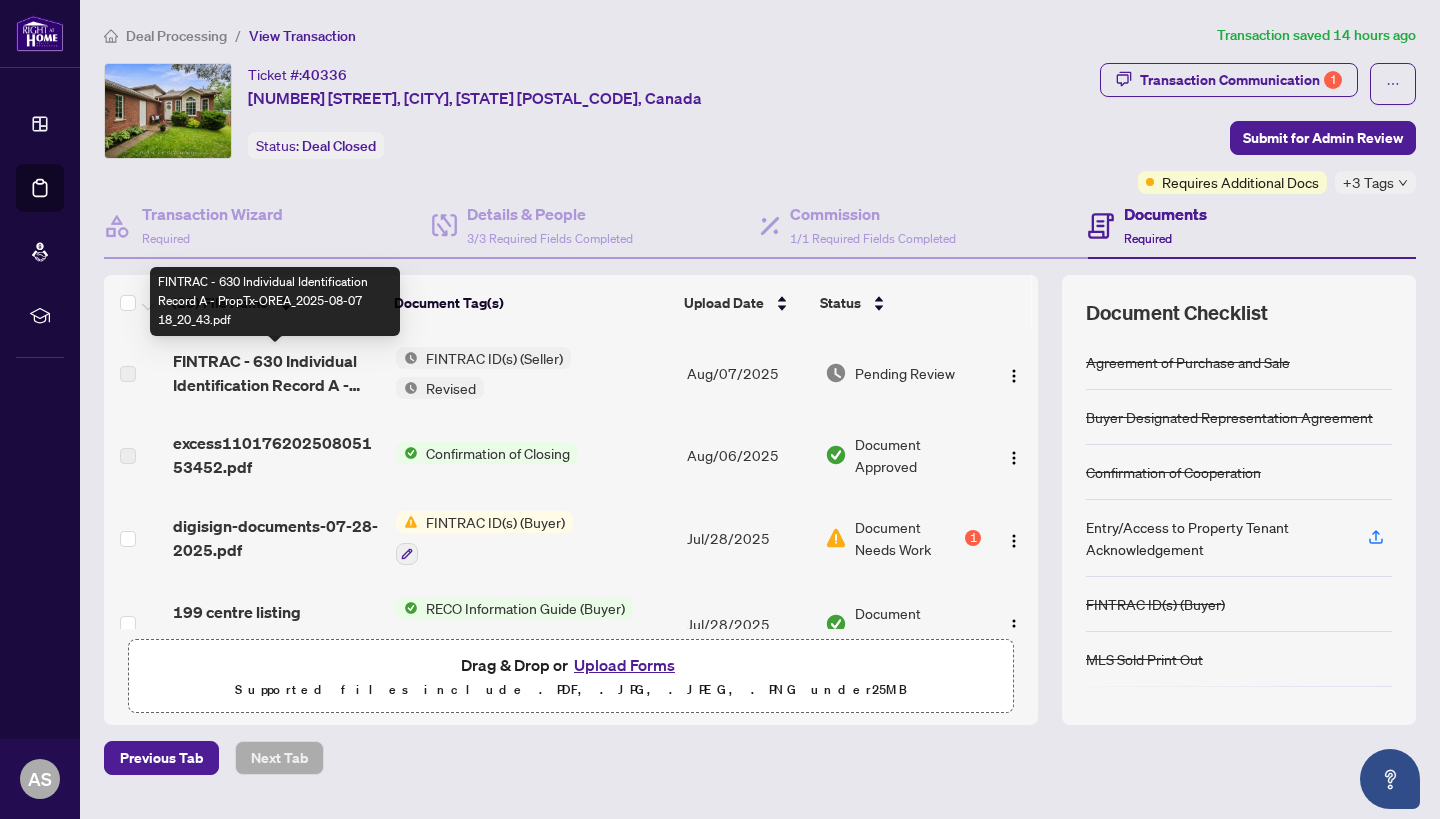 click on "FINTRAC - 630 Individual Identification Record A - PropTx-OREA_2025-08-07 18_20_43.pdf" at bounding box center (276, 373) 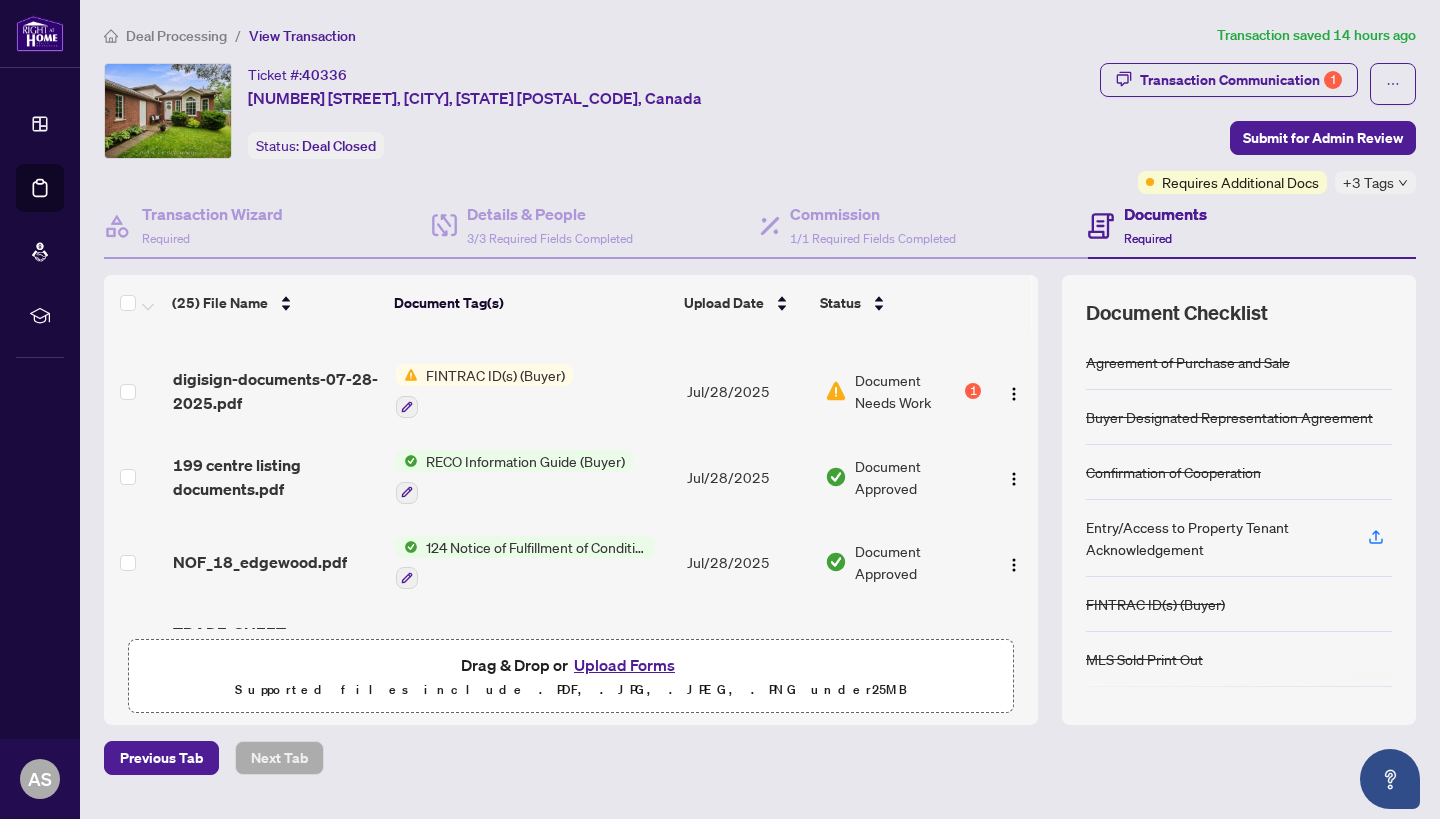 scroll, scrollTop: 145, scrollLeft: 0, axis: vertical 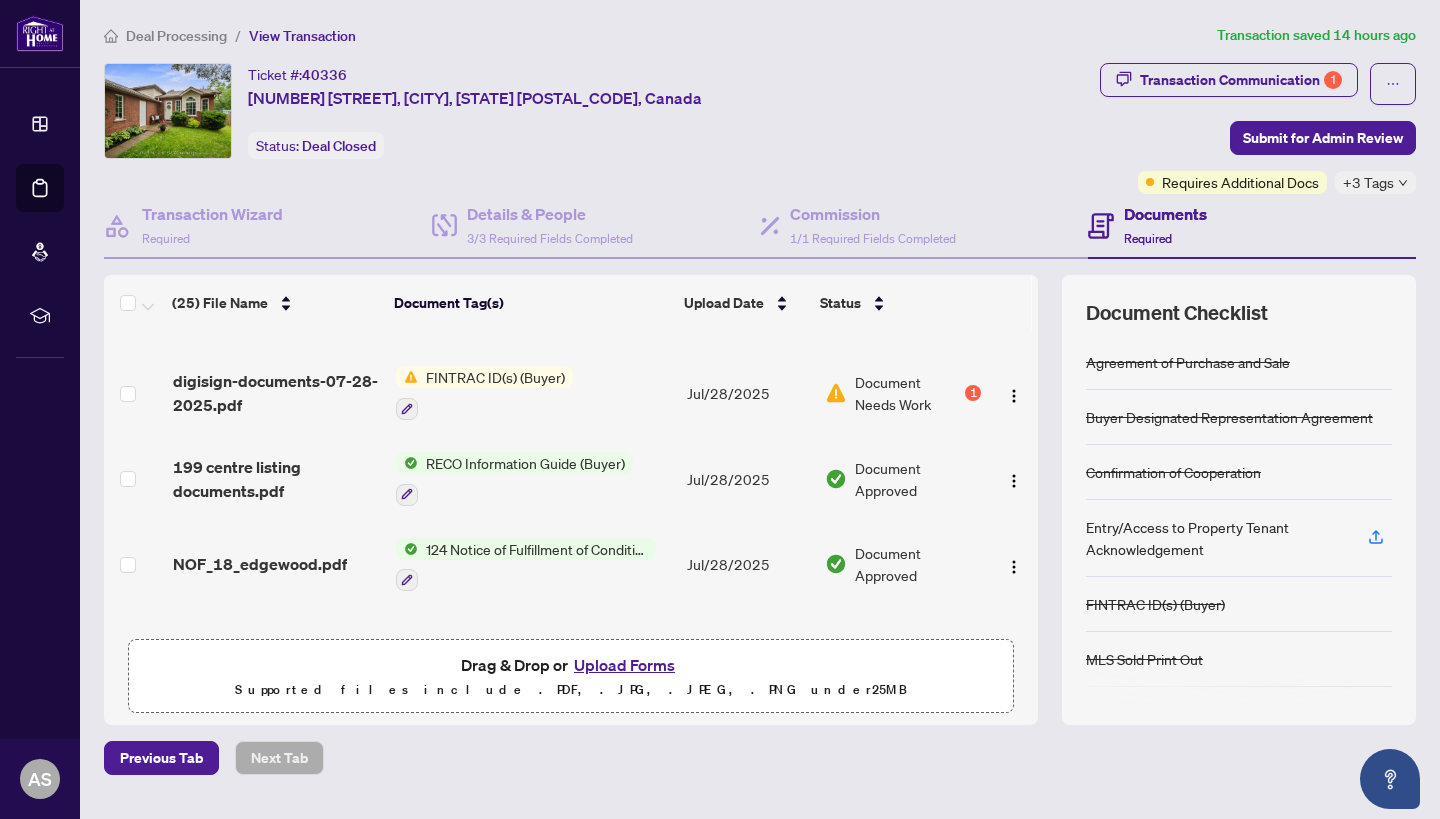 click on "FINTRAC ID(s) (Buyer)" at bounding box center (534, 393) 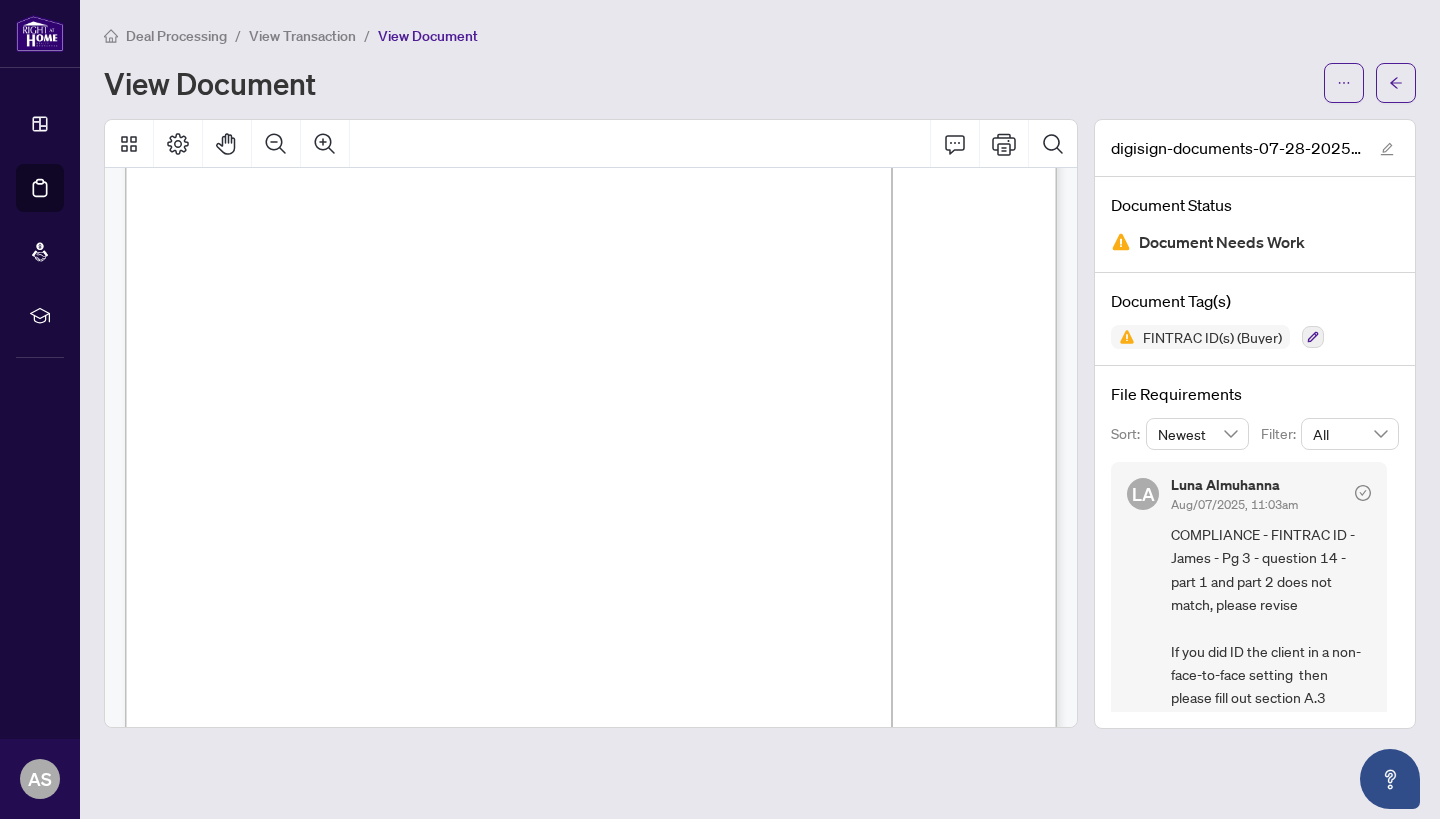 scroll, scrollTop: 213, scrollLeft: 0, axis: vertical 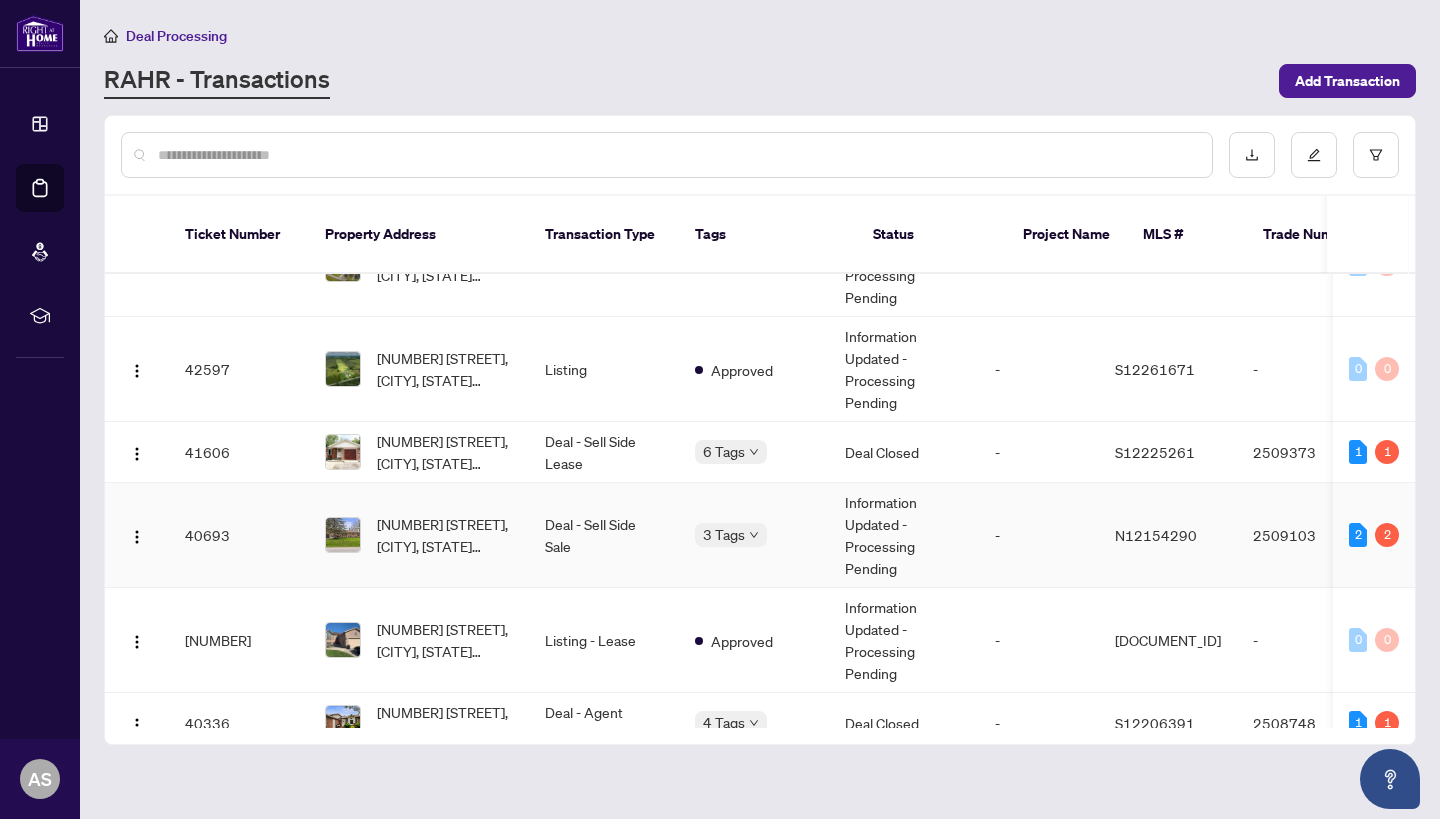 click on "[NUMBER] [STREET], [CITY], [STATE] [POSTAL_CODE], [COUNTRY]" at bounding box center [419, 535] 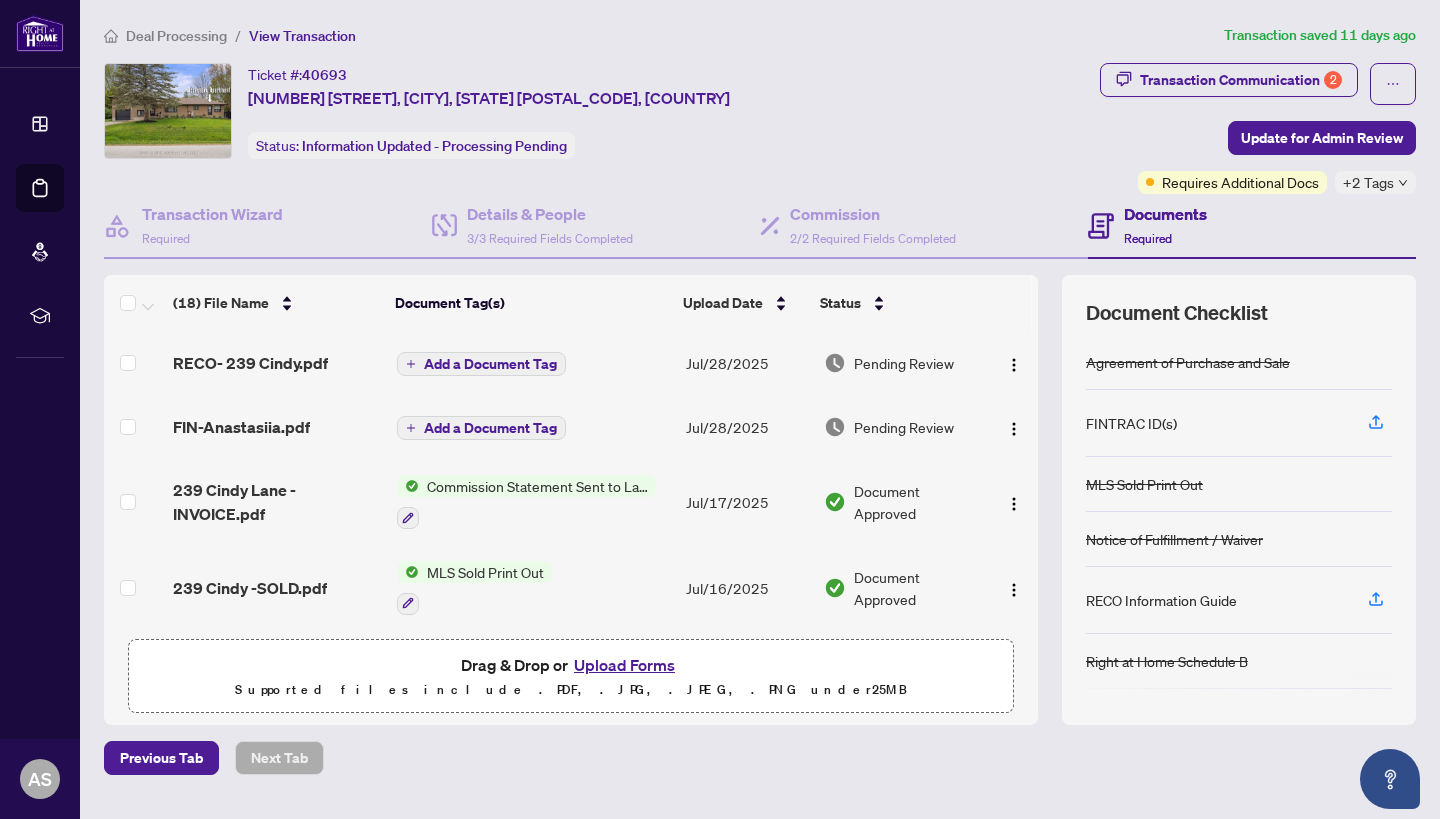 scroll, scrollTop: 0, scrollLeft: 0, axis: both 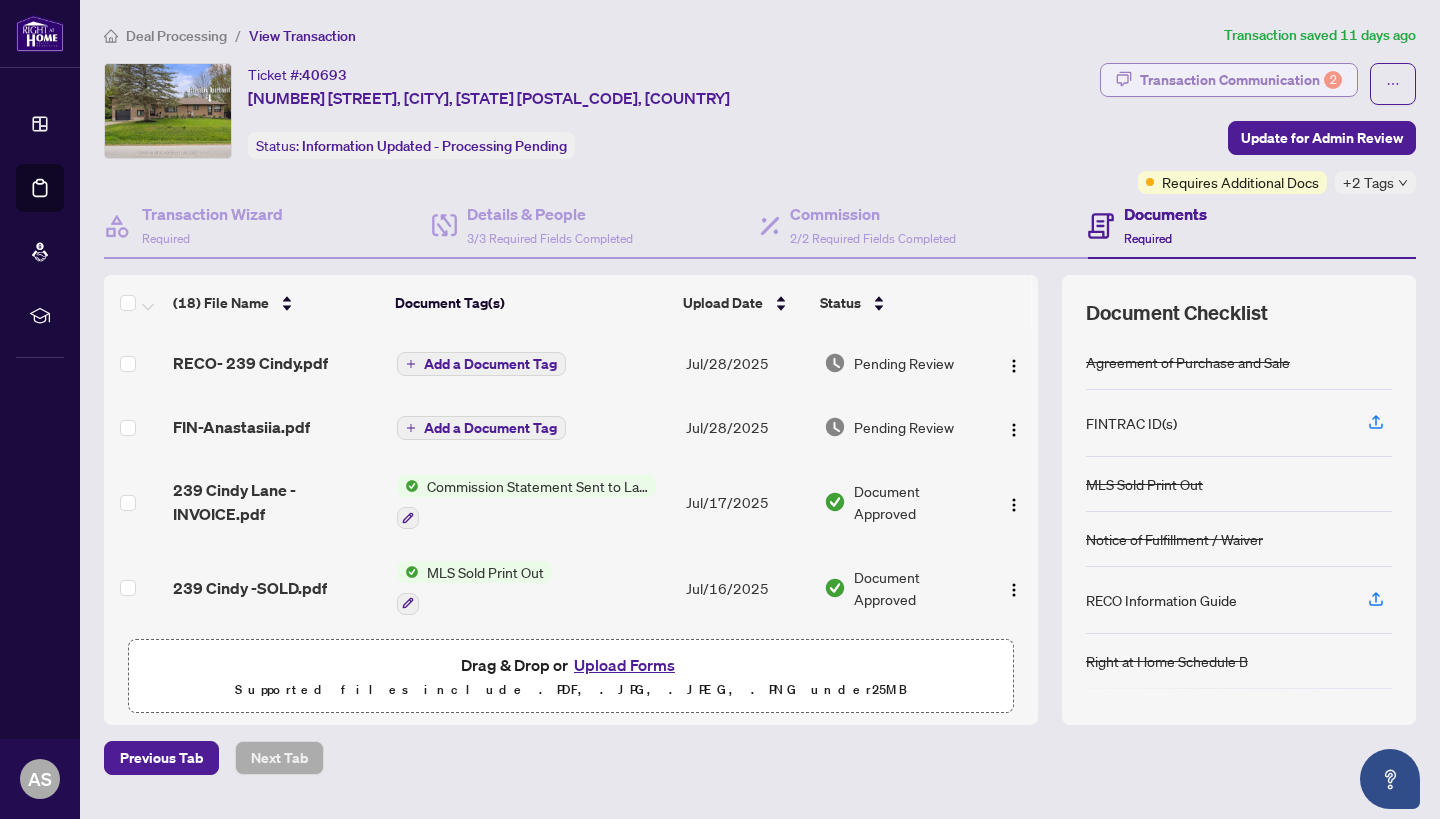 click on "Transaction Communication 2" at bounding box center (1241, 80) 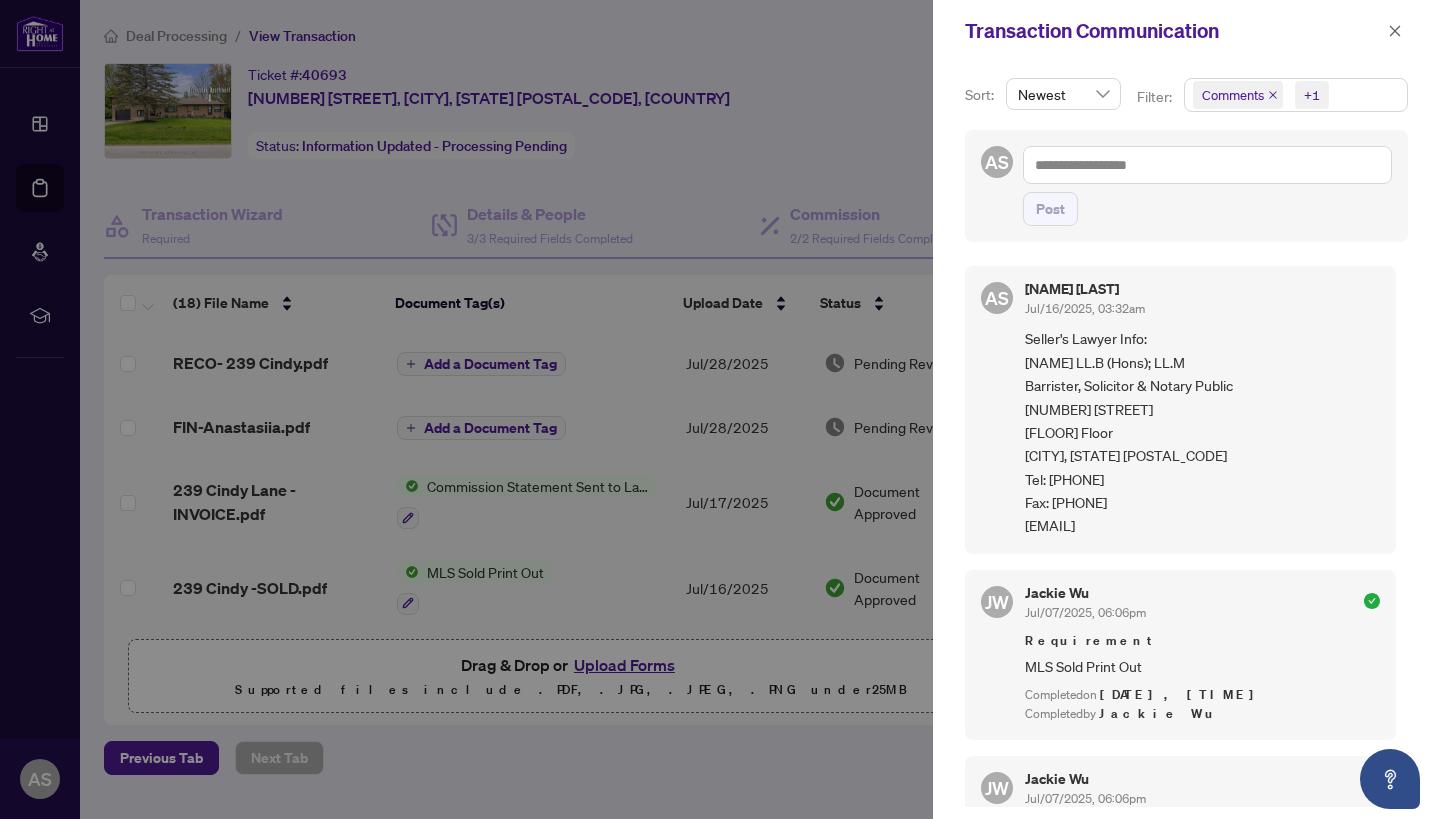 scroll, scrollTop: 0, scrollLeft: 0, axis: both 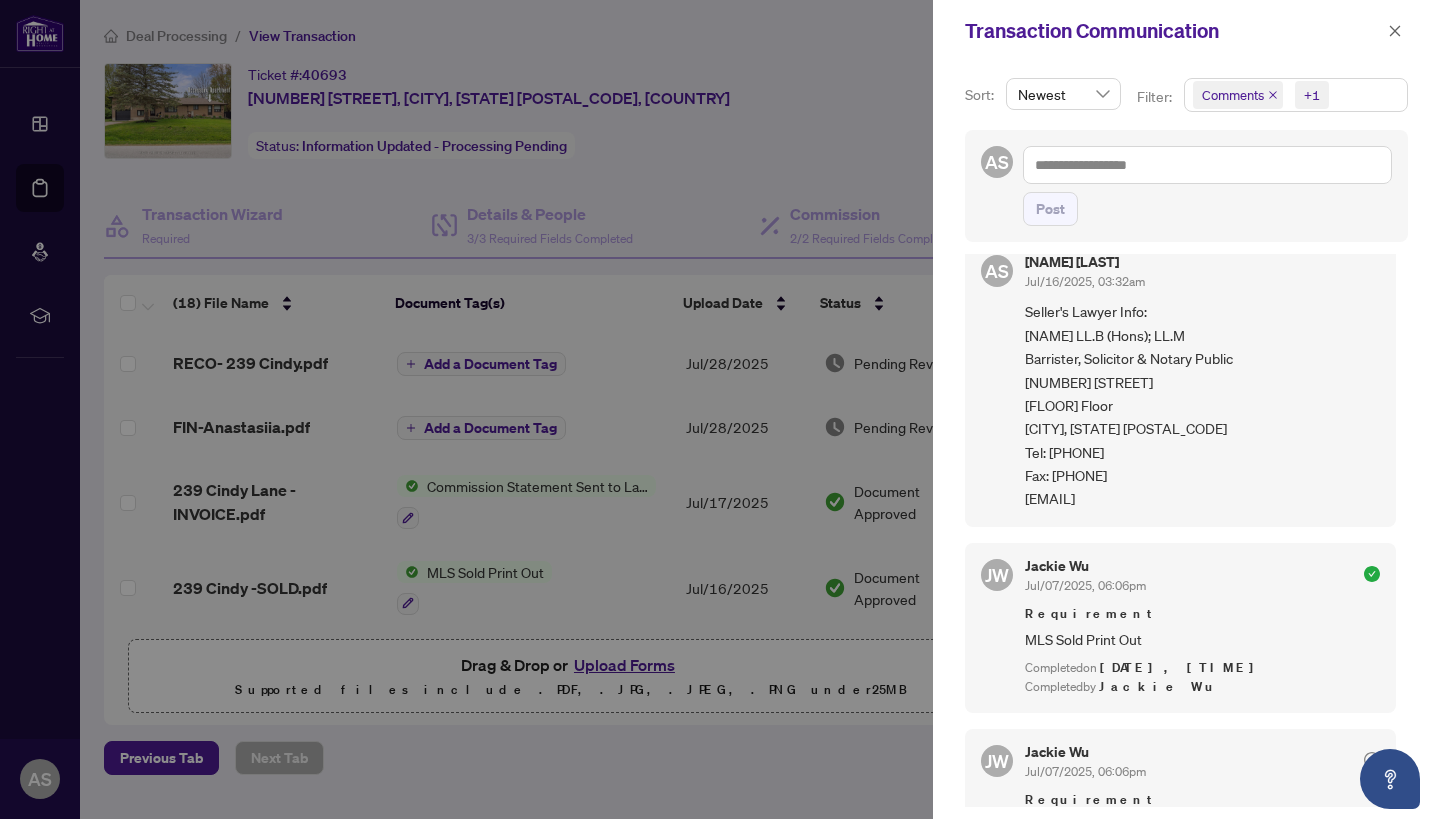 click at bounding box center (720, 409) 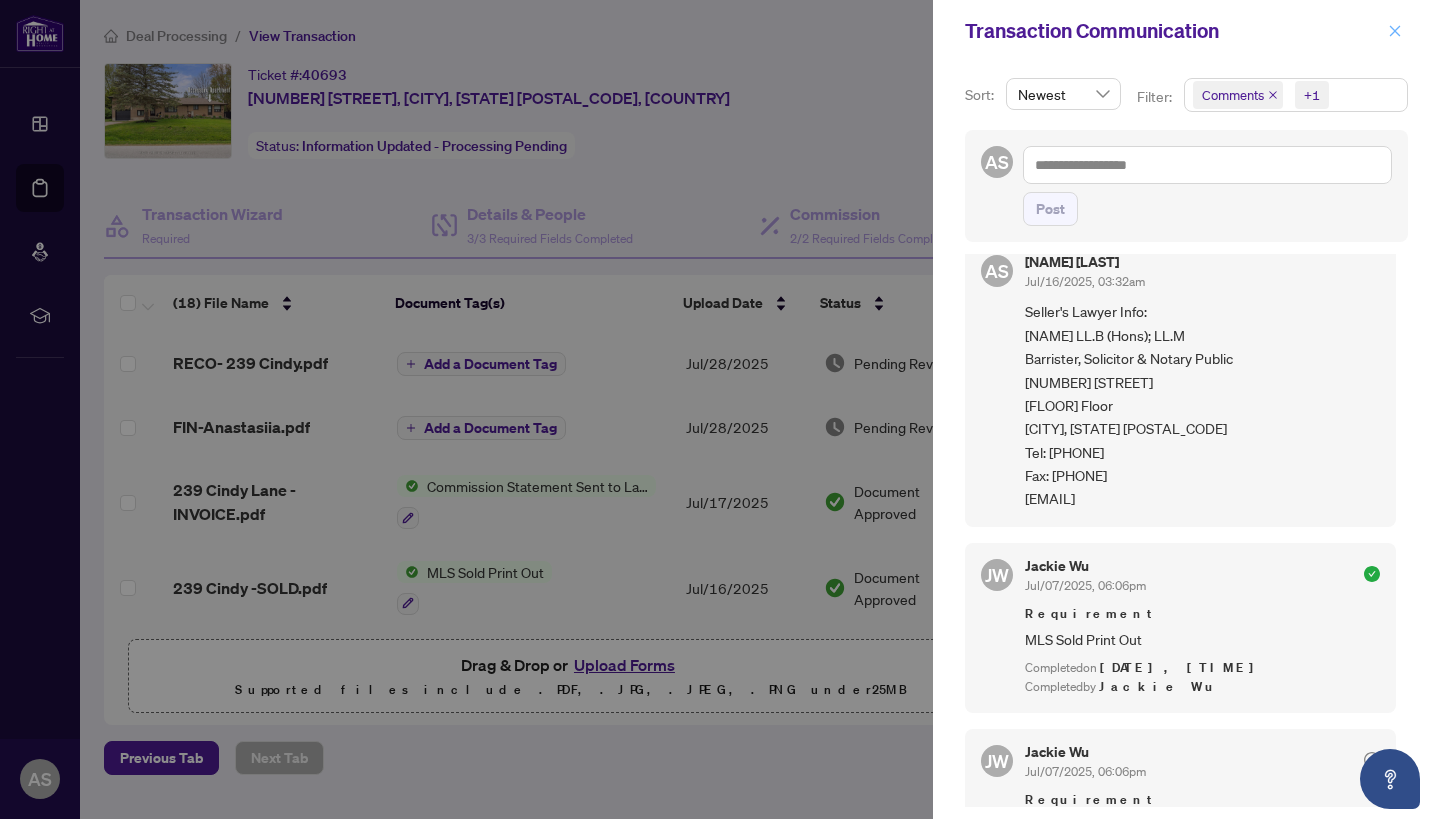 click 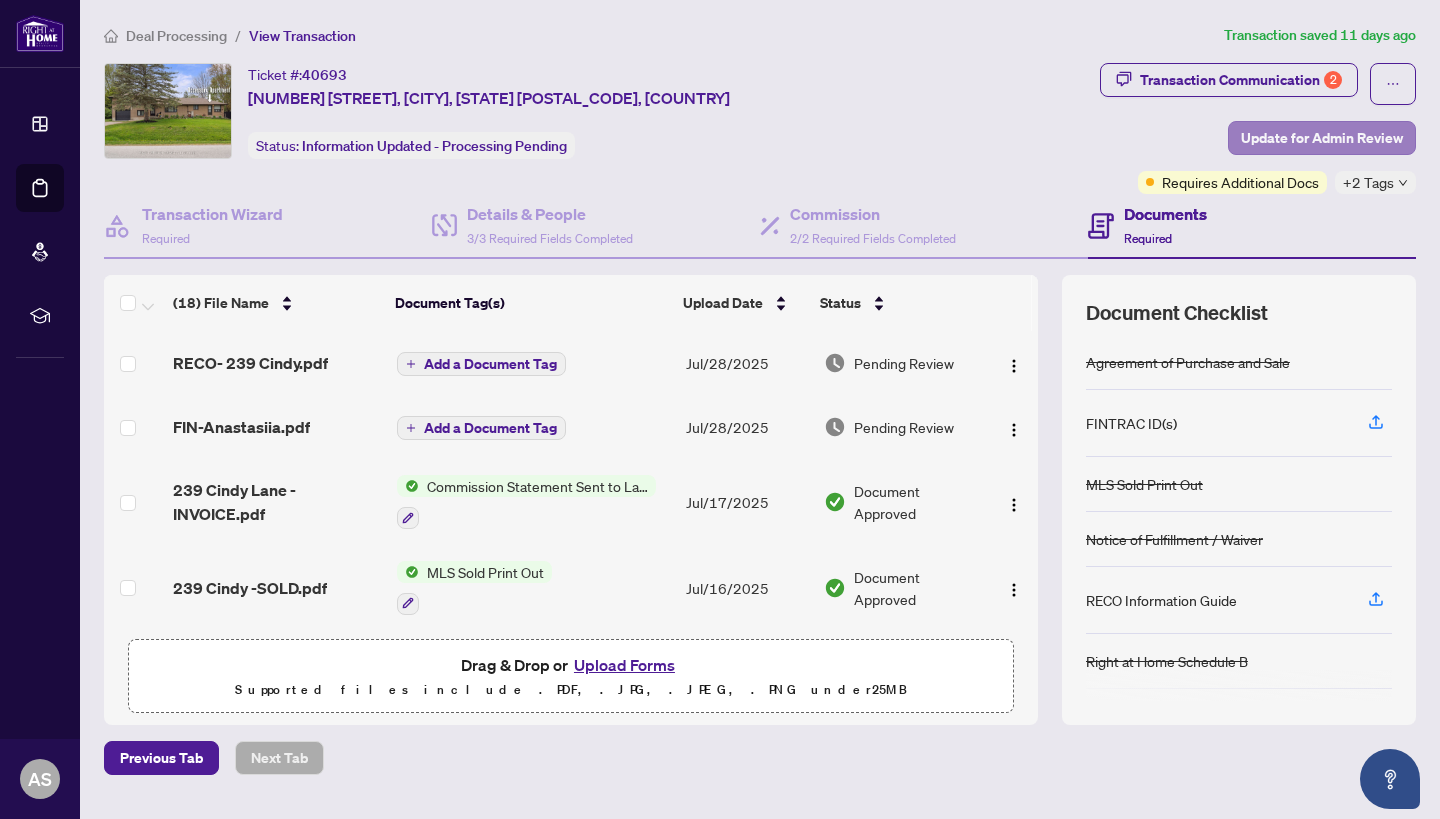 click on "Update for Admin Review" at bounding box center (1322, 138) 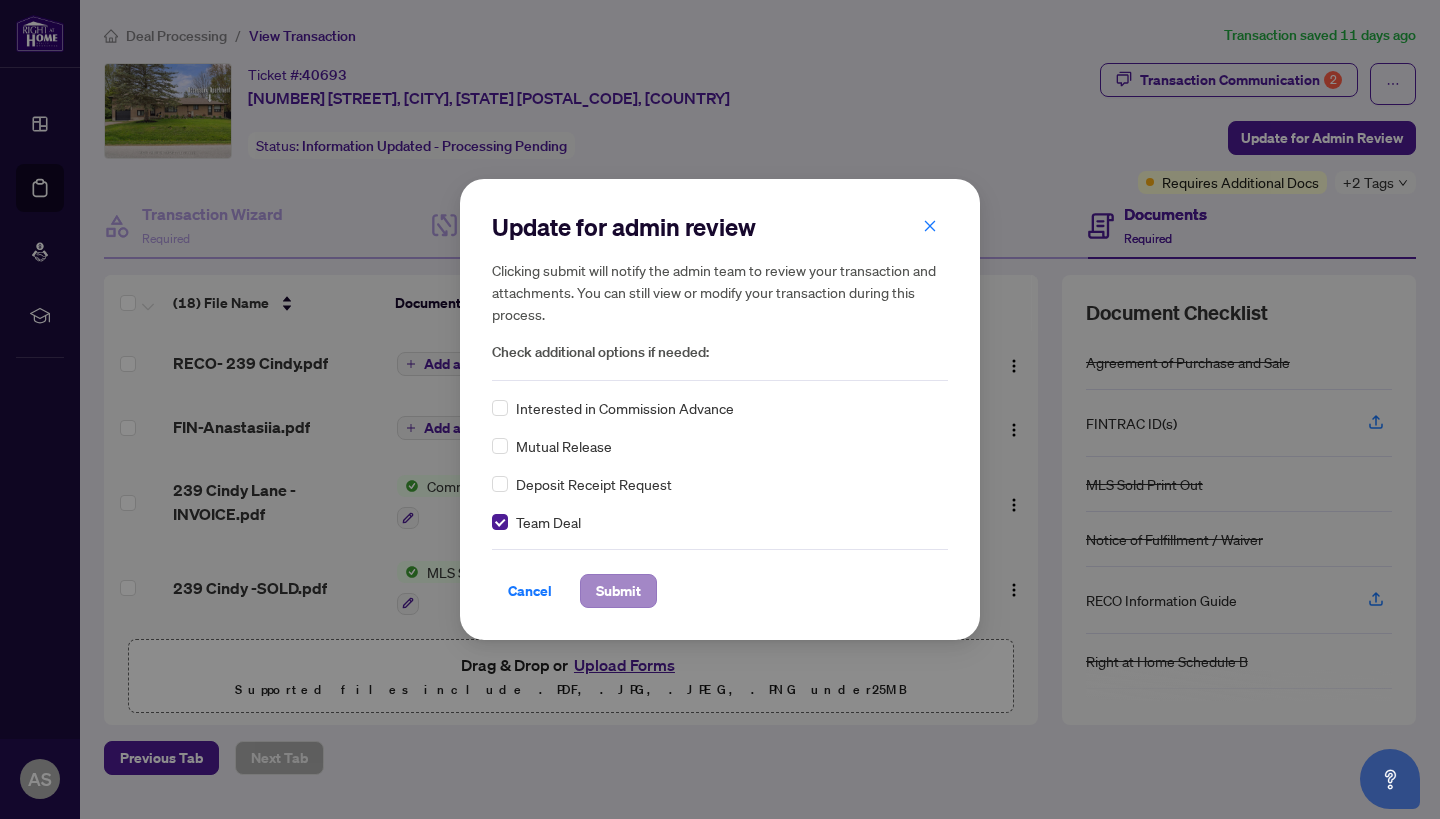 click on "Submit" at bounding box center [618, 591] 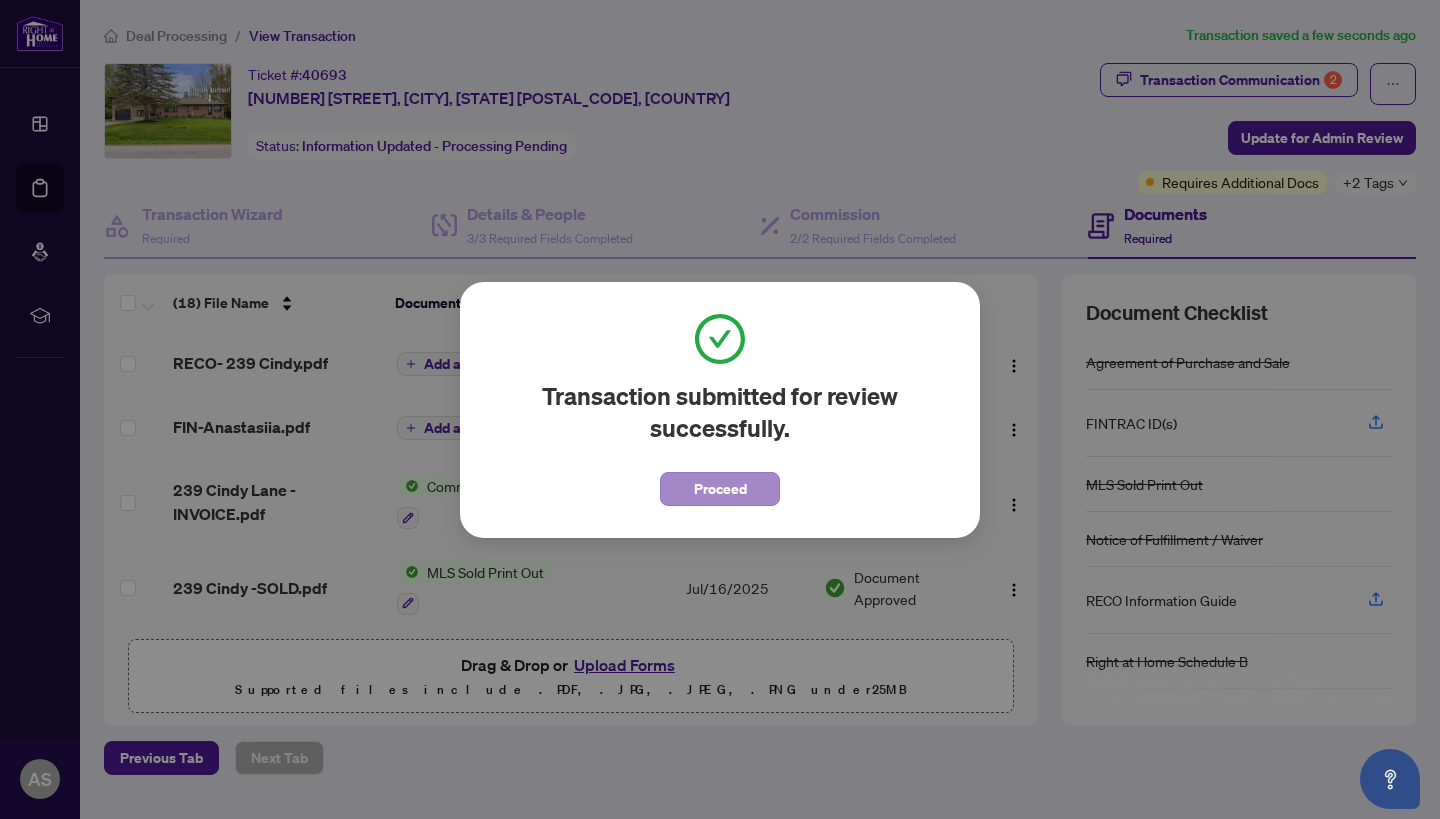 click on "Proceed" at bounding box center (720, 489) 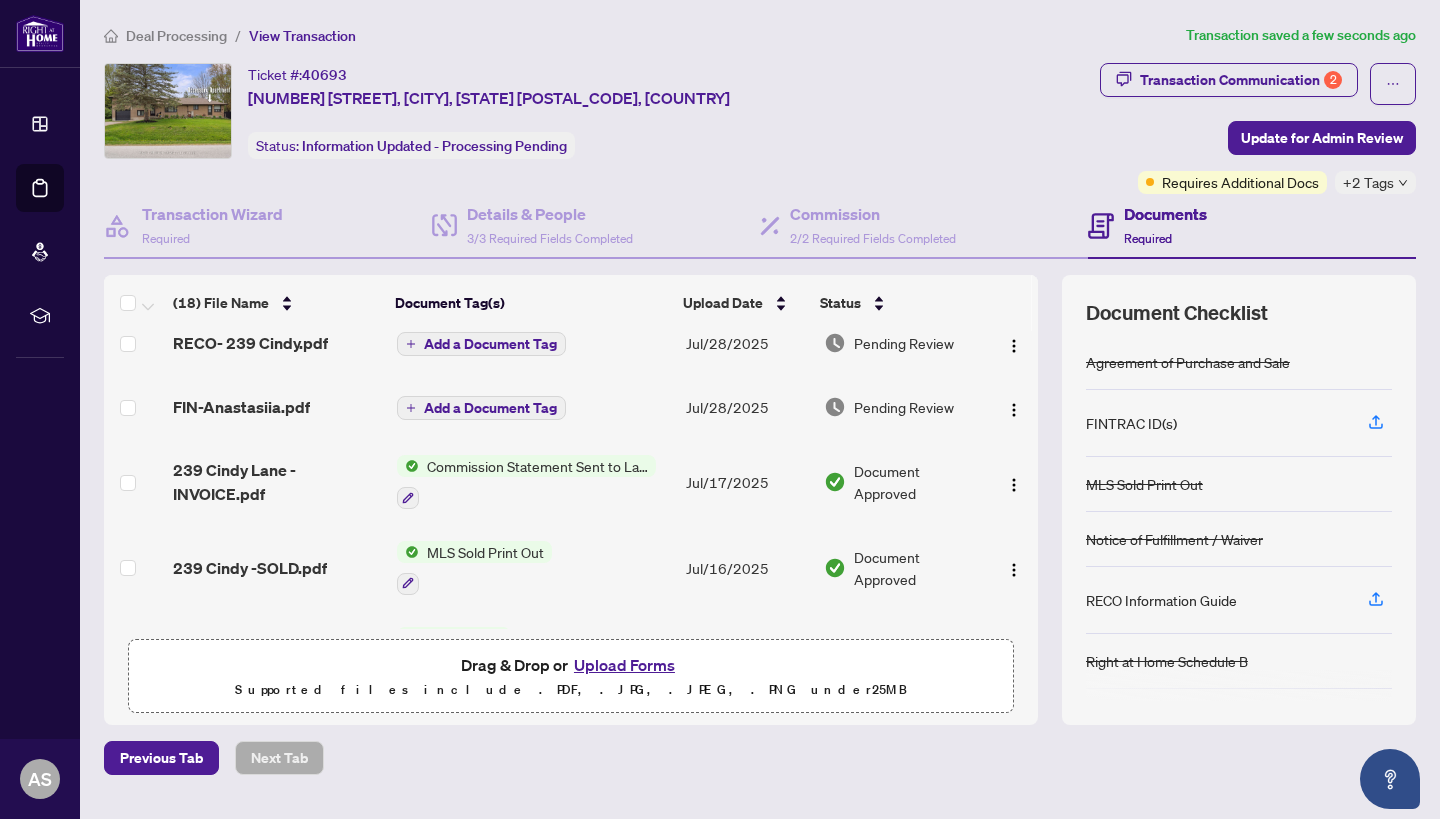 scroll, scrollTop: 0, scrollLeft: 0, axis: both 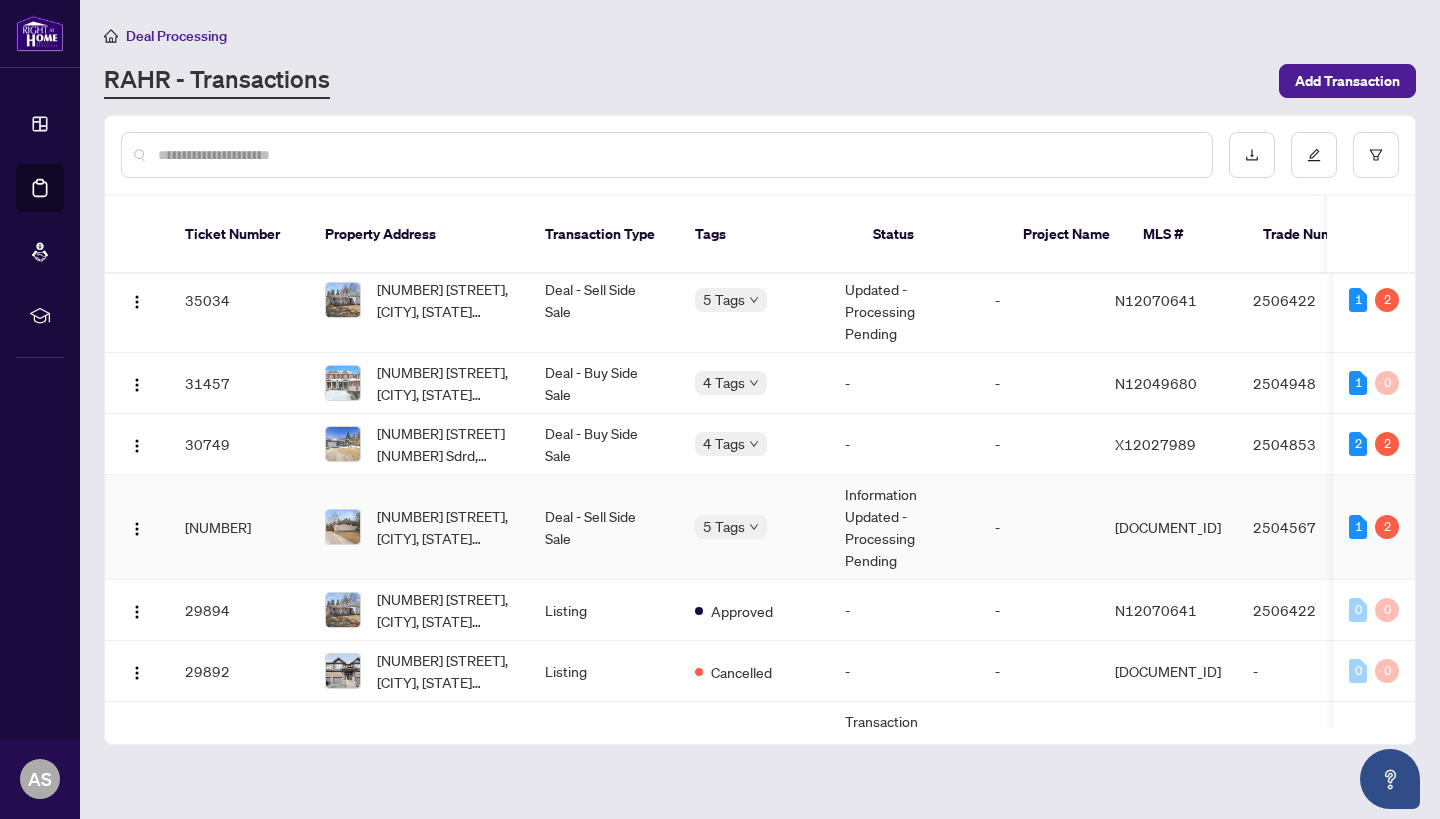 click on "Deal - Sell Side Sale" at bounding box center [604, 527] 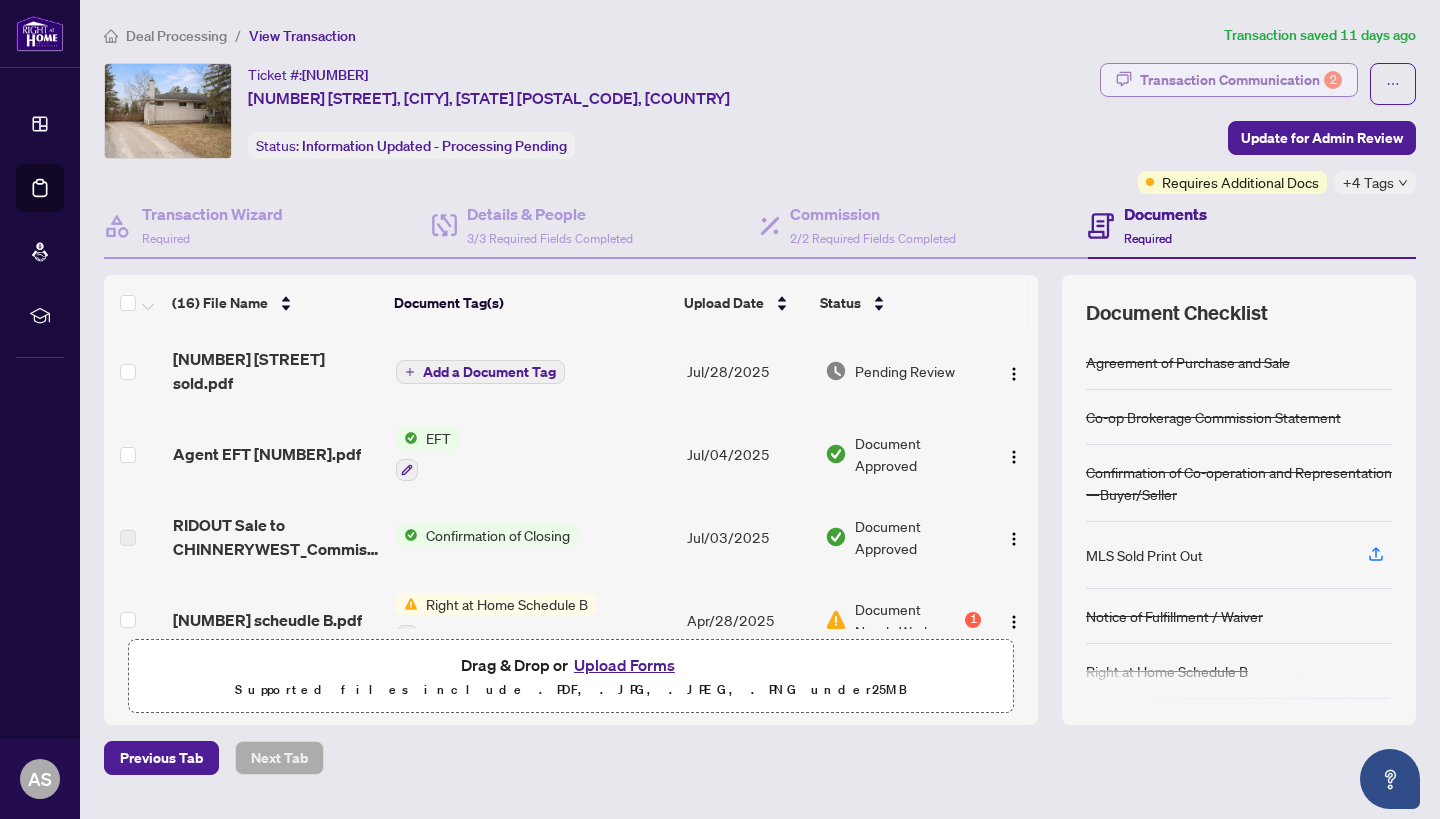 click on "Transaction Communication 2" at bounding box center (1241, 80) 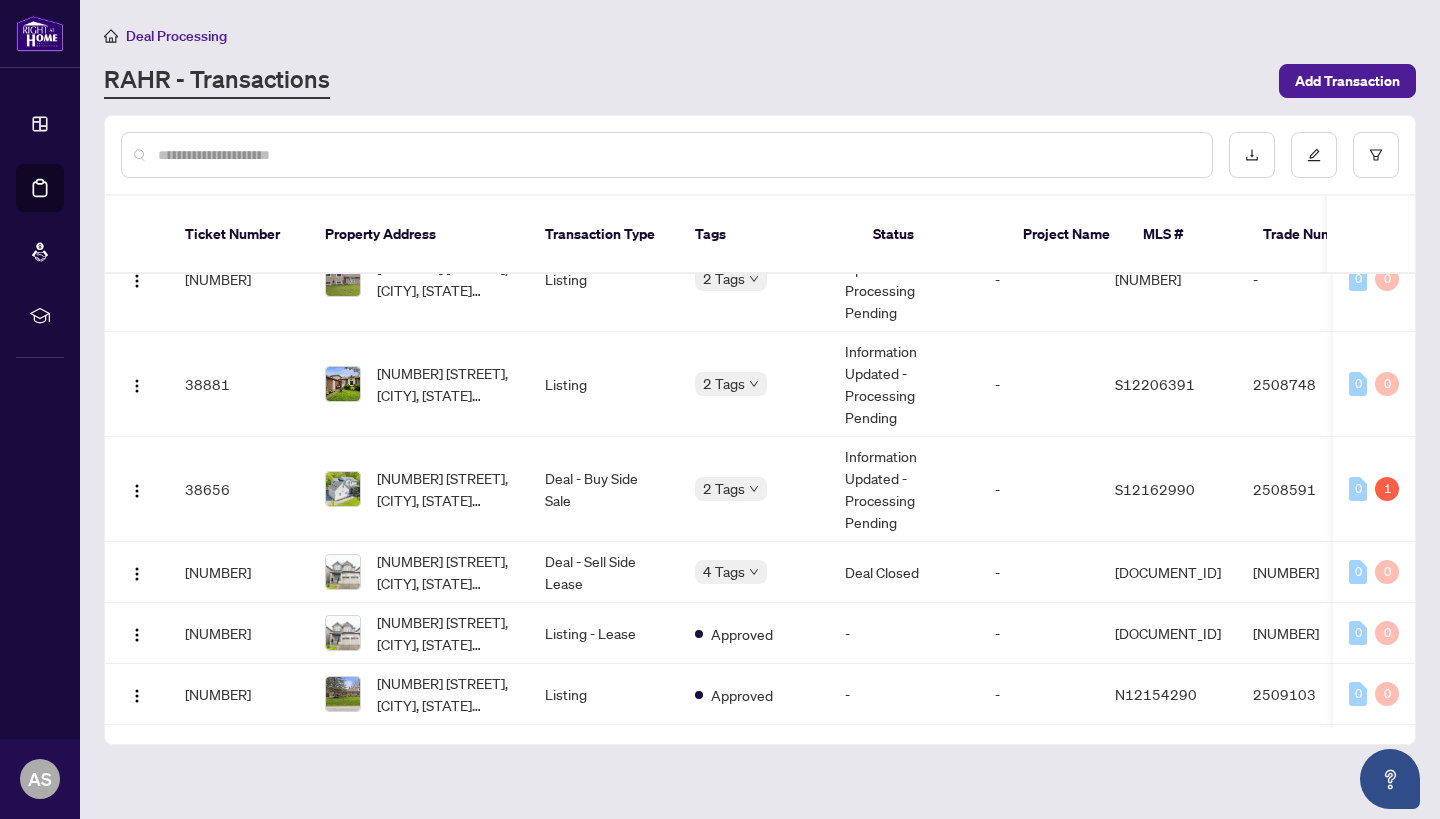scroll, scrollTop: 1045, scrollLeft: 0, axis: vertical 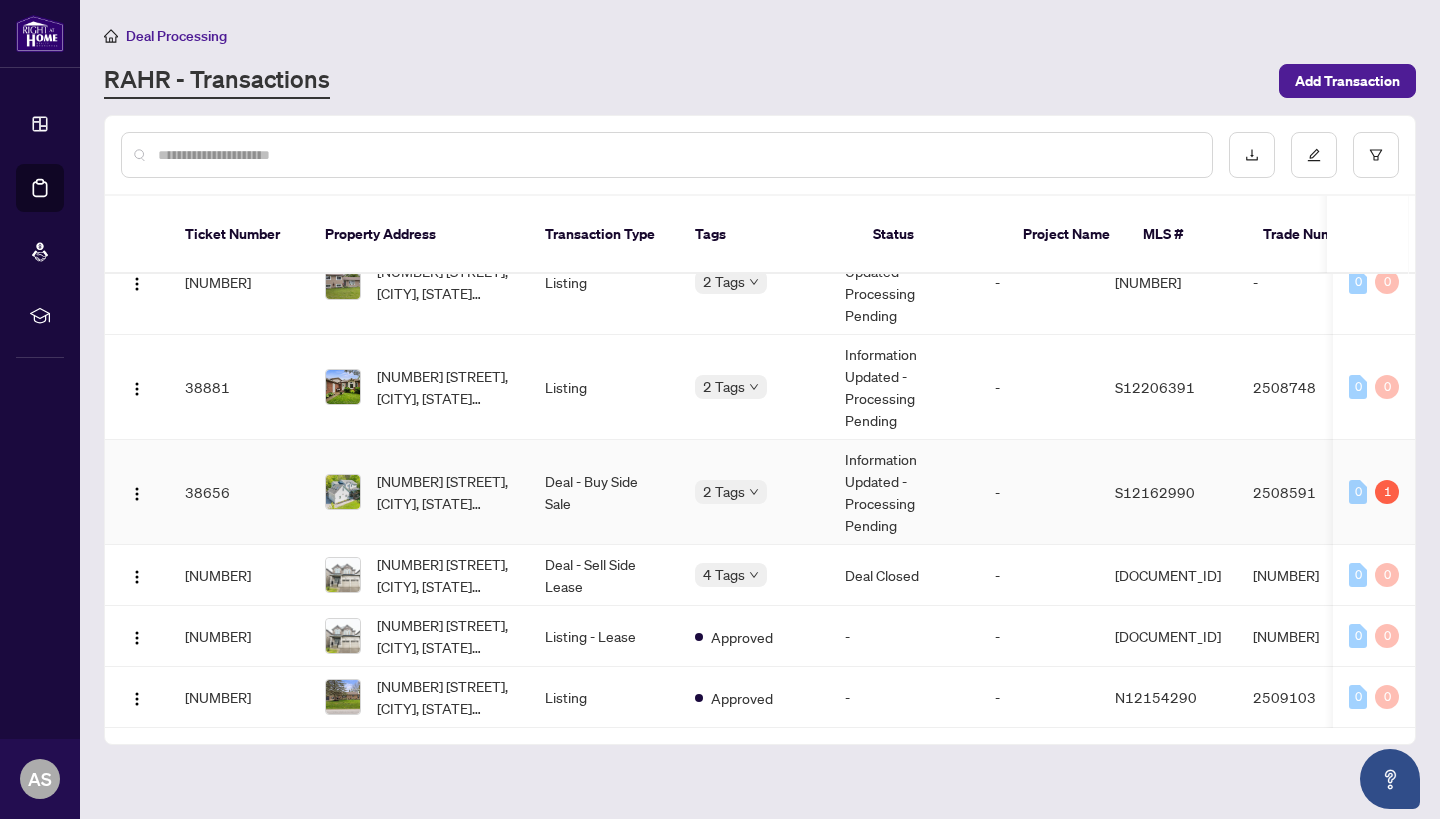 click on "Deal - Buy Side Sale" at bounding box center [604, 492] 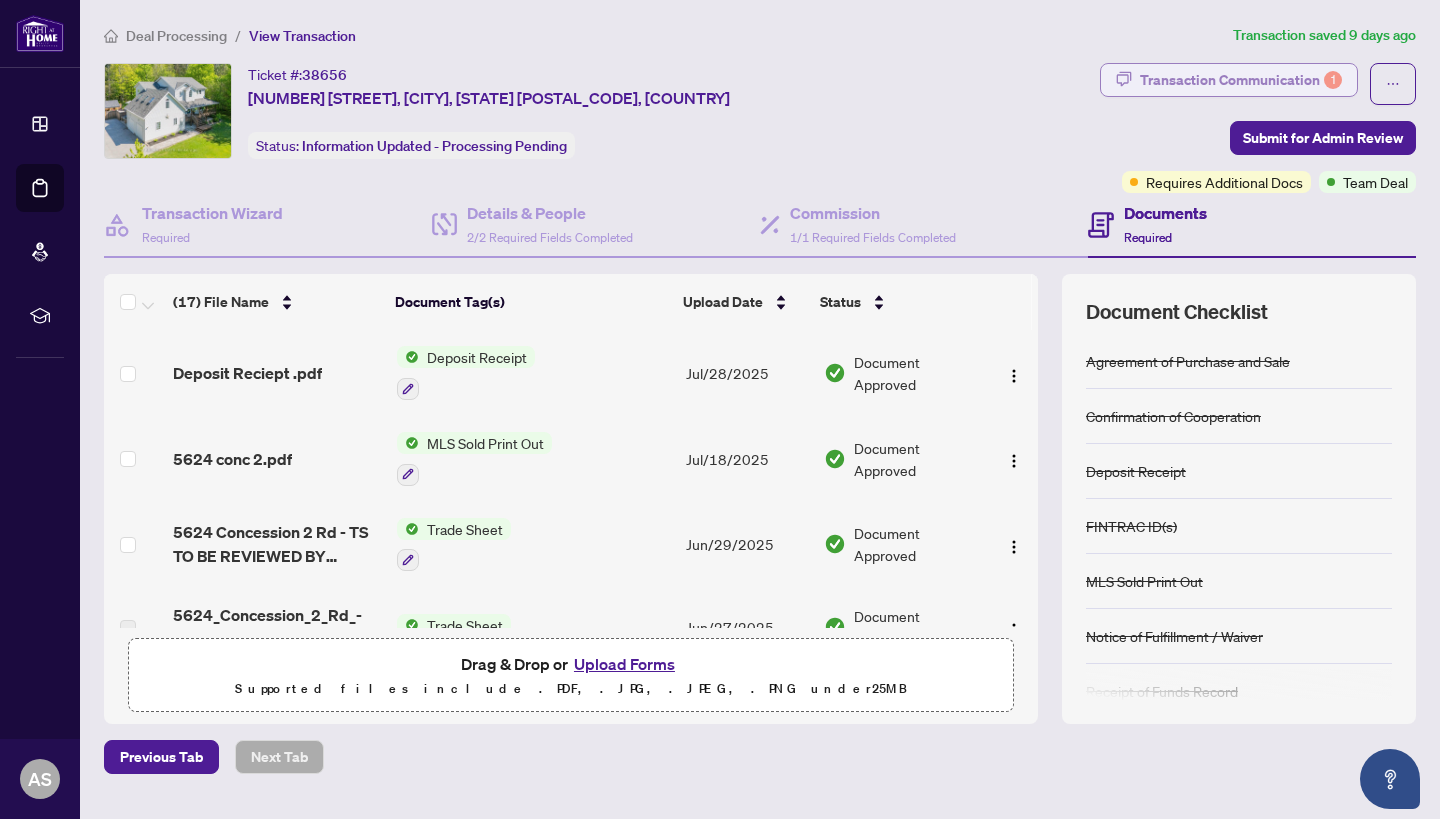 click on "Transaction Communication 1" at bounding box center [1241, 80] 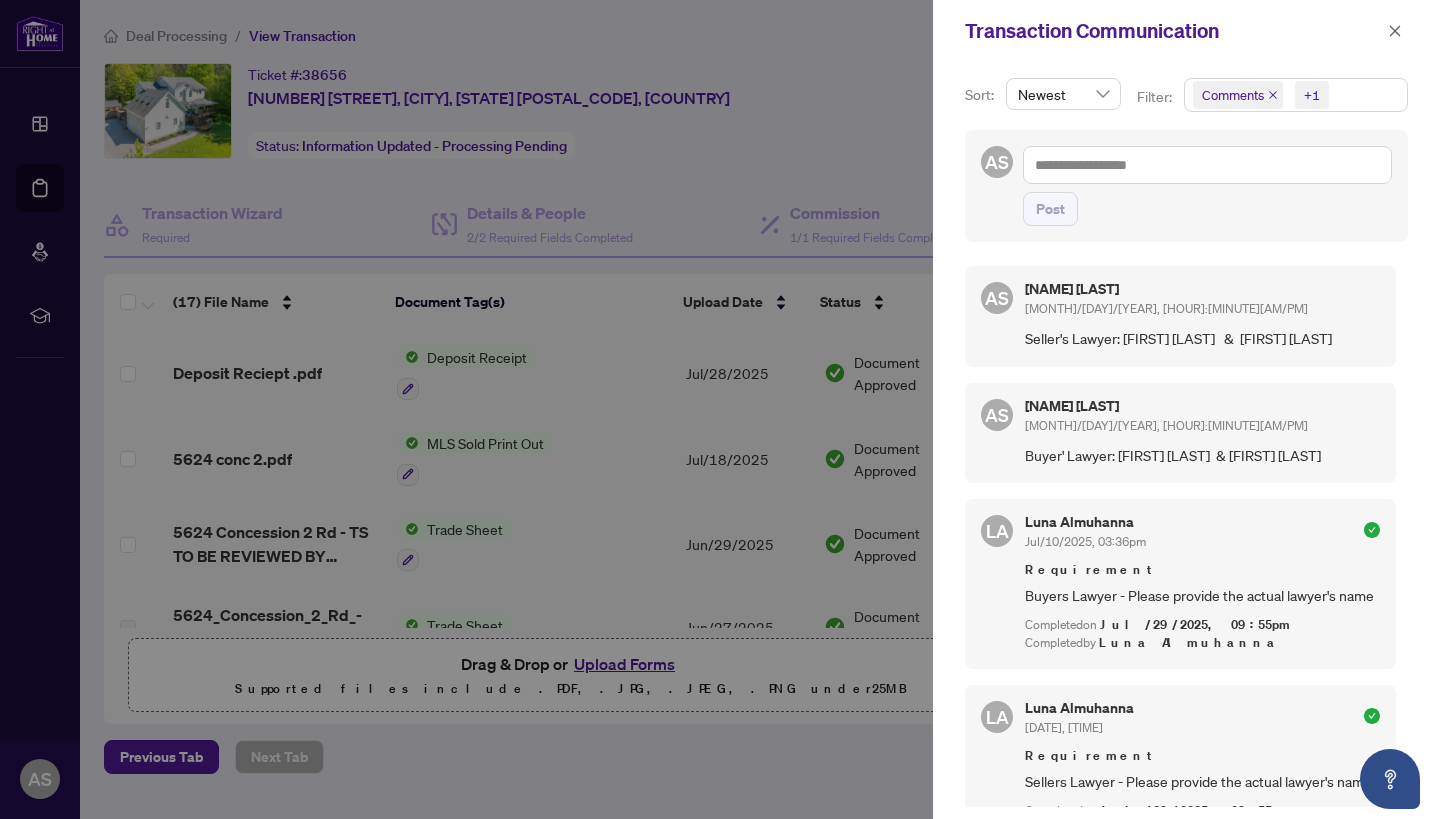 click 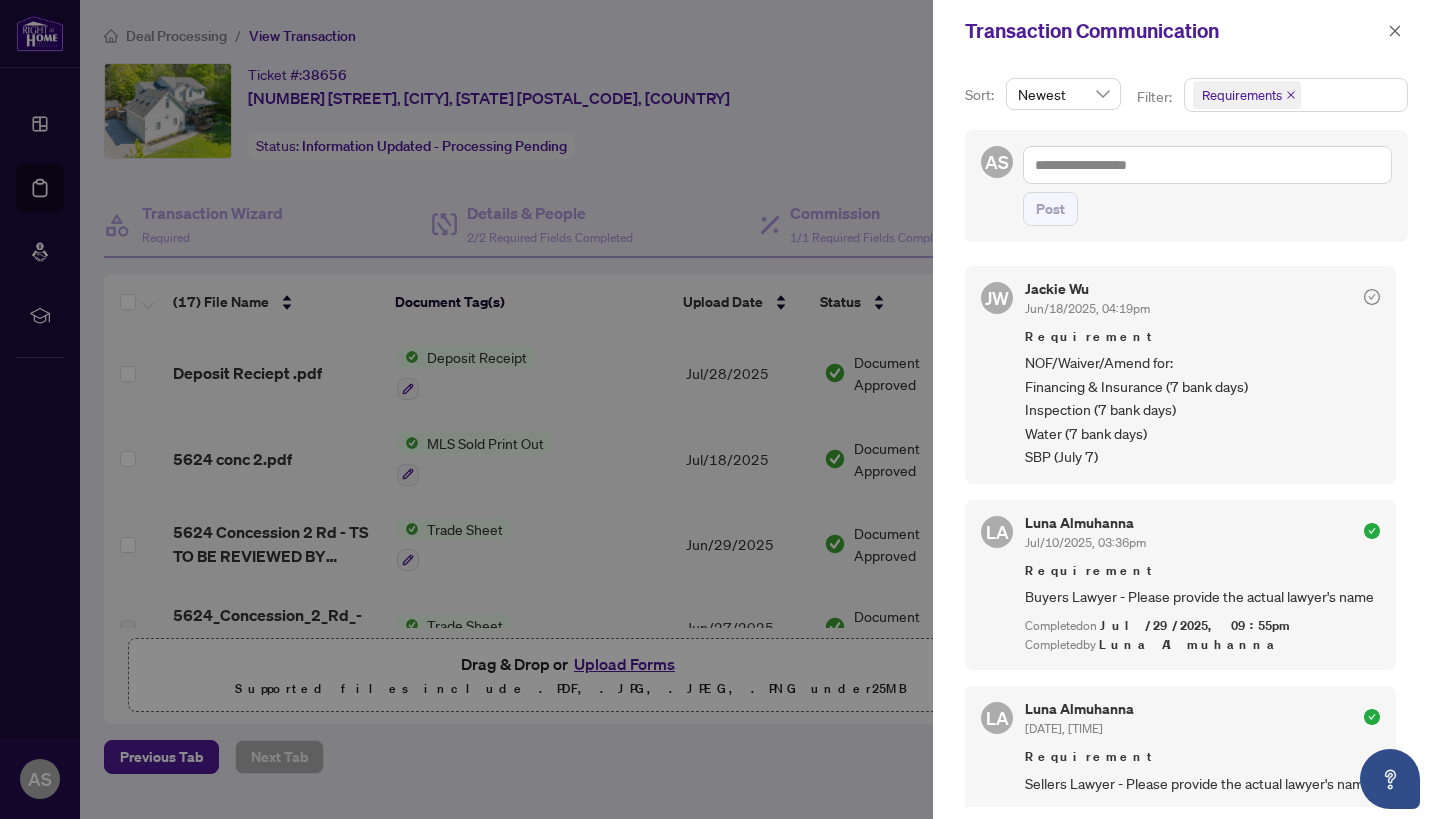 click at bounding box center [720, 409] 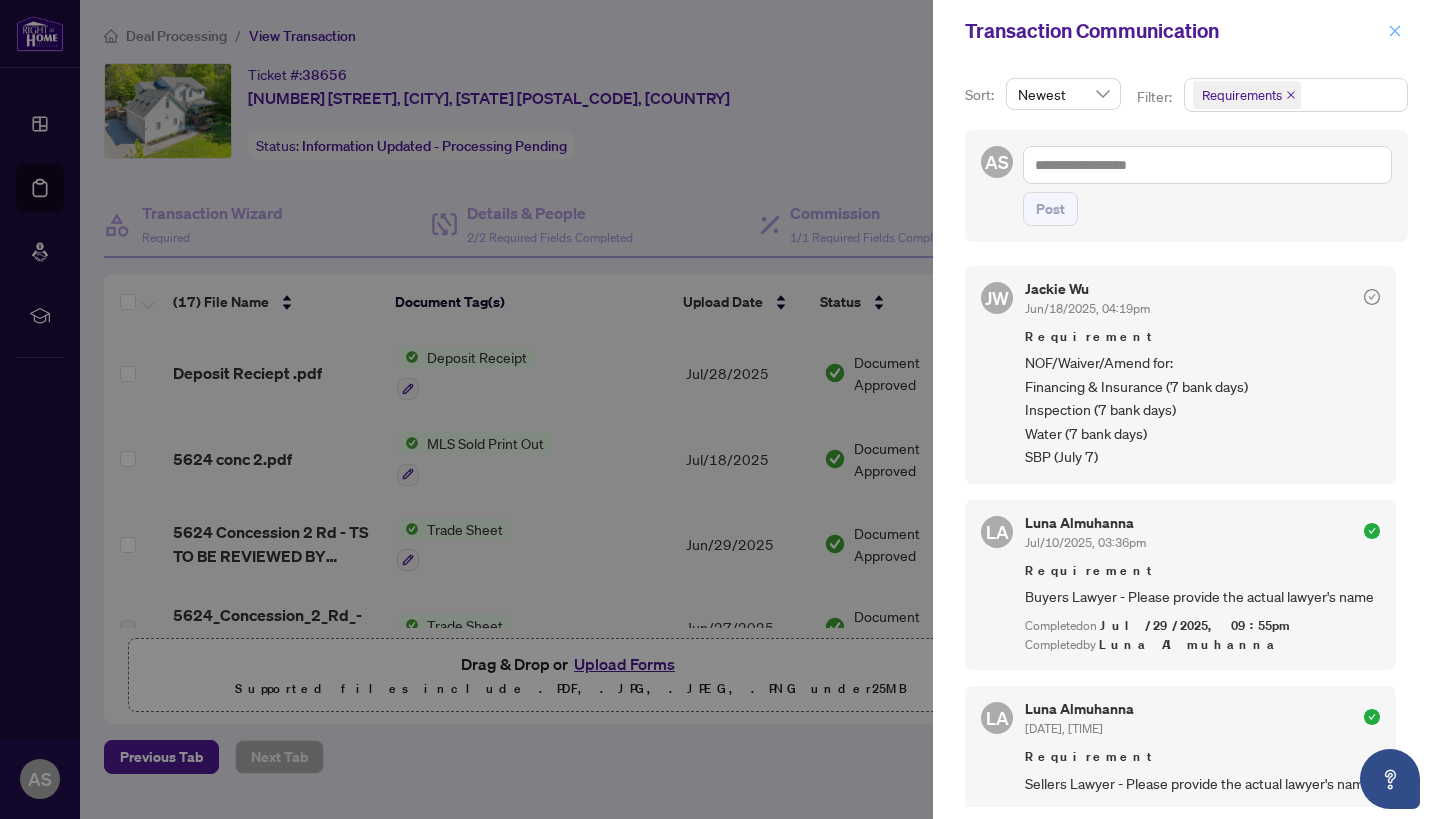click 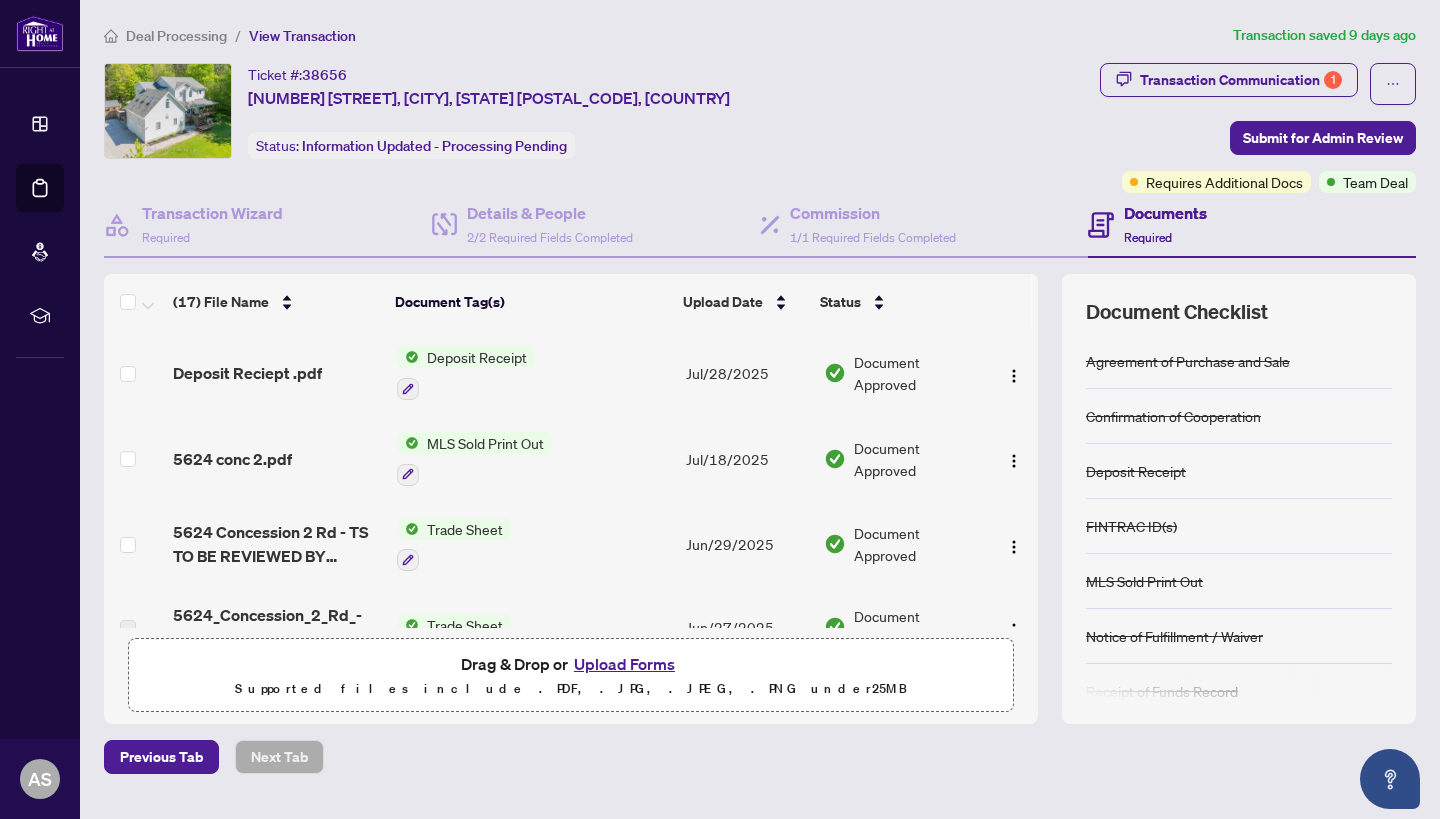scroll, scrollTop: 0, scrollLeft: 0, axis: both 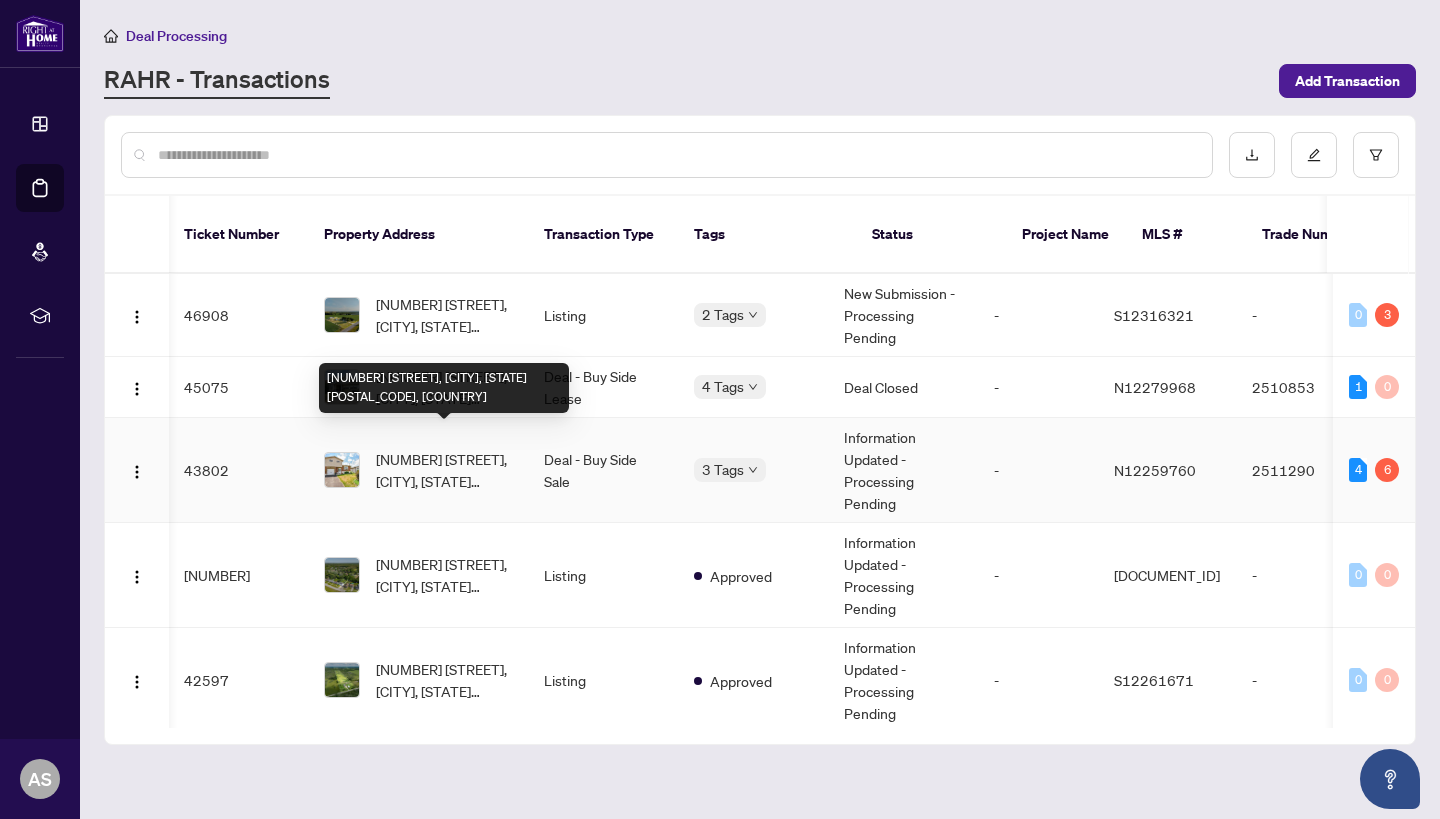 click on "[NUMBER] [STREET], [CITY], [STATE] [POSTAL_CODE], [COUNTRY]" at bounding box center (444, 470) 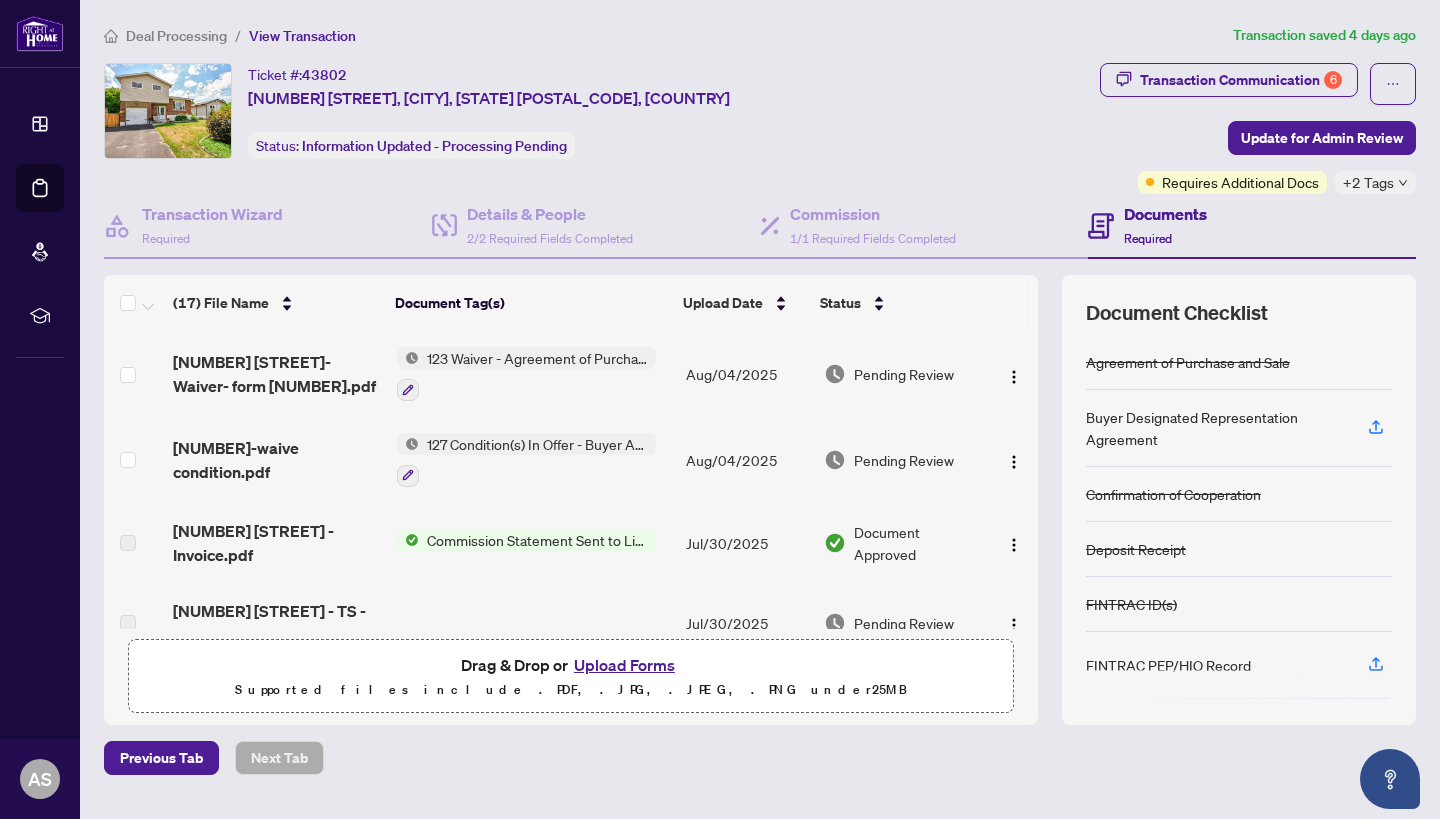 scroll, scrollTop: 5, scrollLeft: 0, axis: vertical 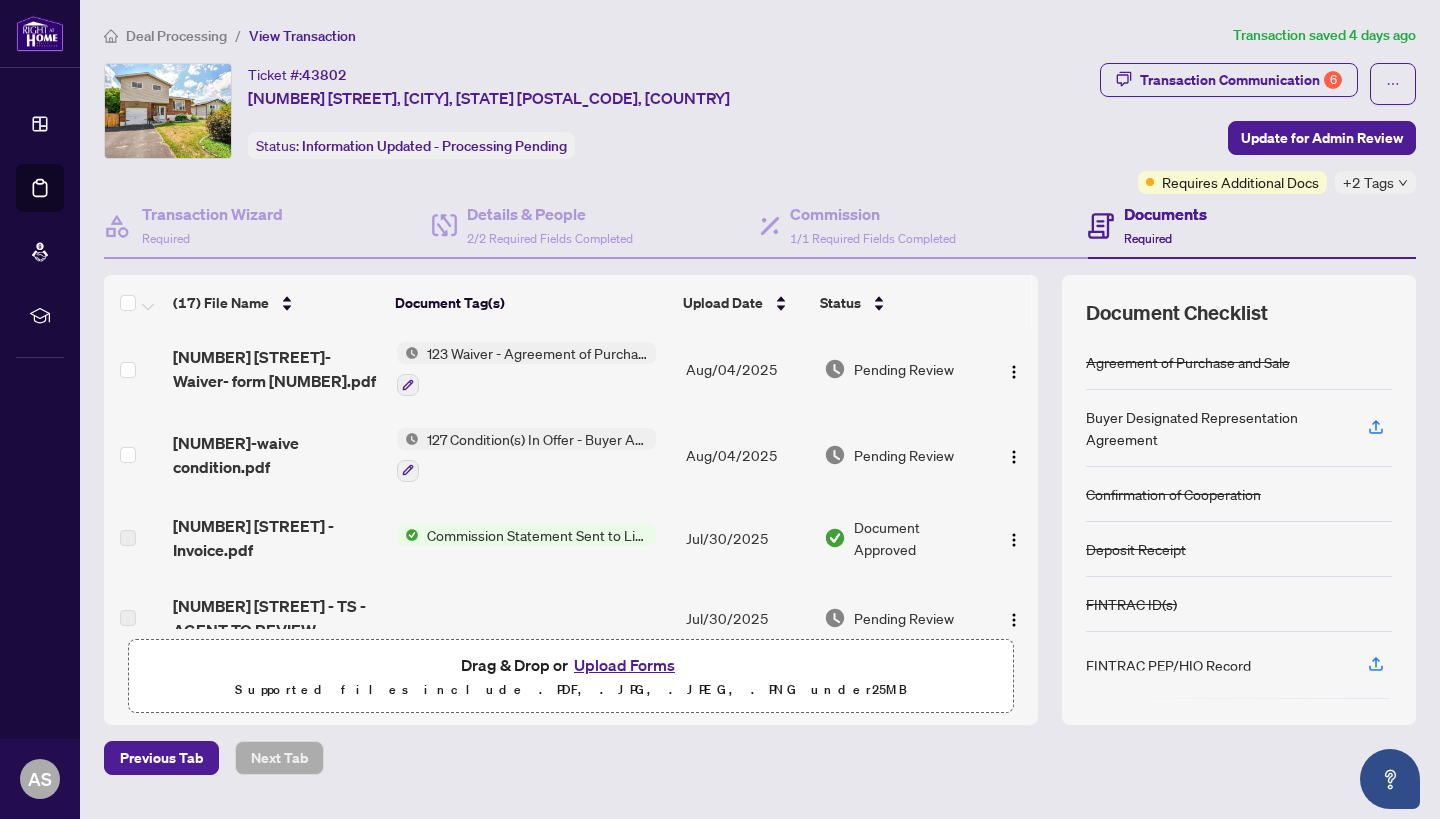 click on "127 Condition(s) In Offer - Buyer Acknowledgement" at bounding box center (537, 439) 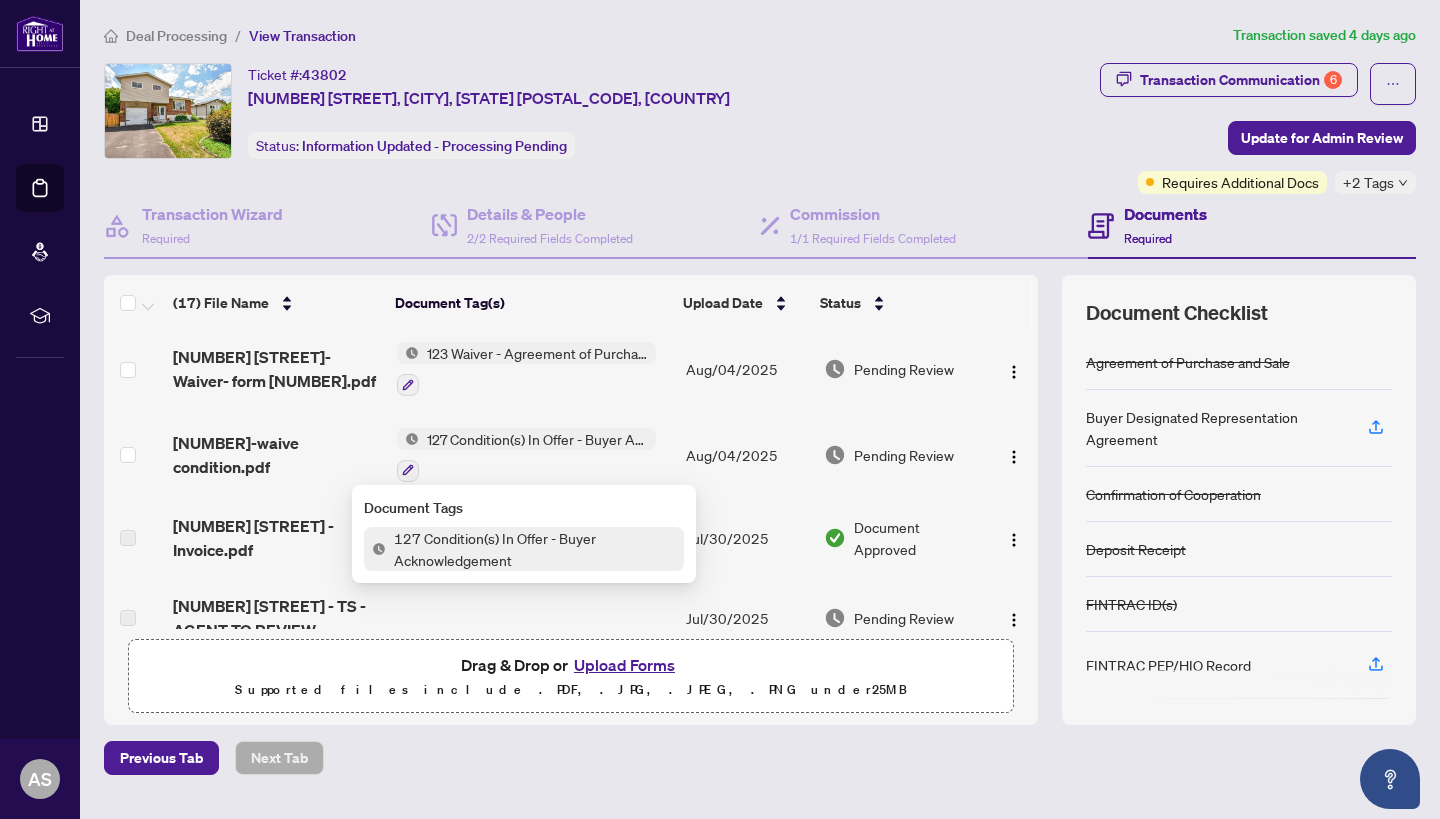scroll, scrollTop: 0, scrollLeft: 5, axis: horizontal 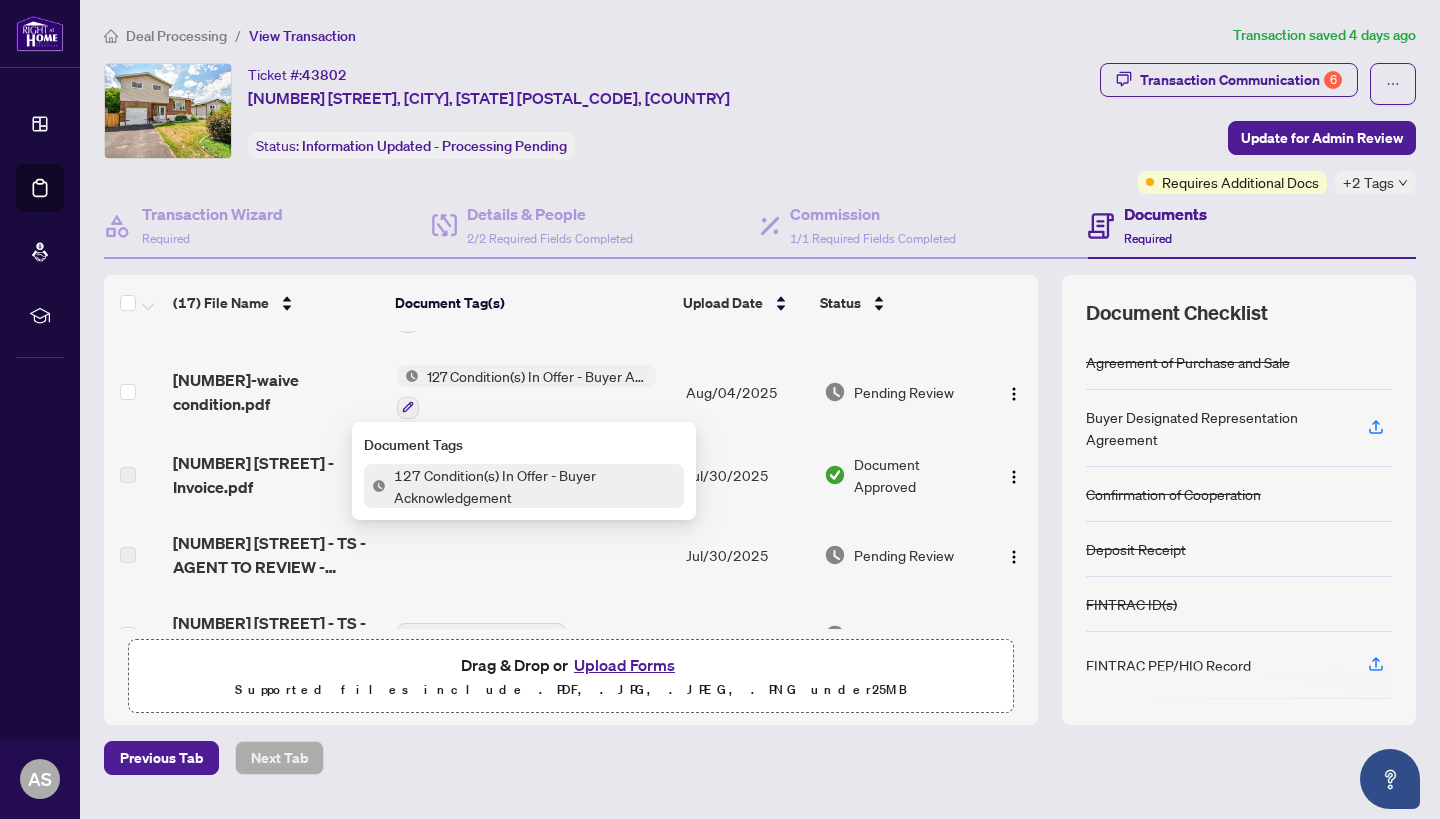 click at bounding box center [534, 555] 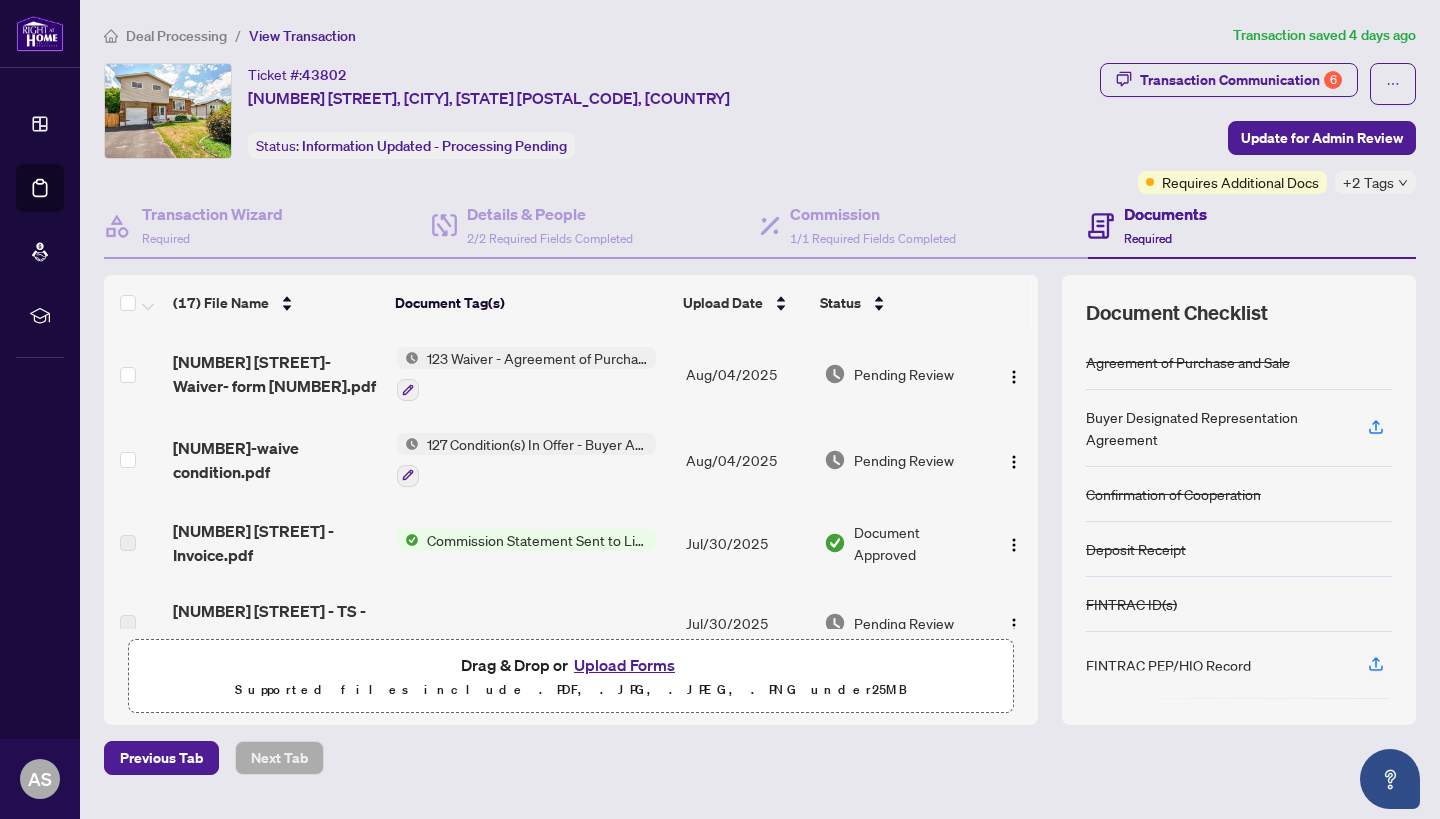 scroll, scrollTop: 0, scrollLeft: 0, axis: both 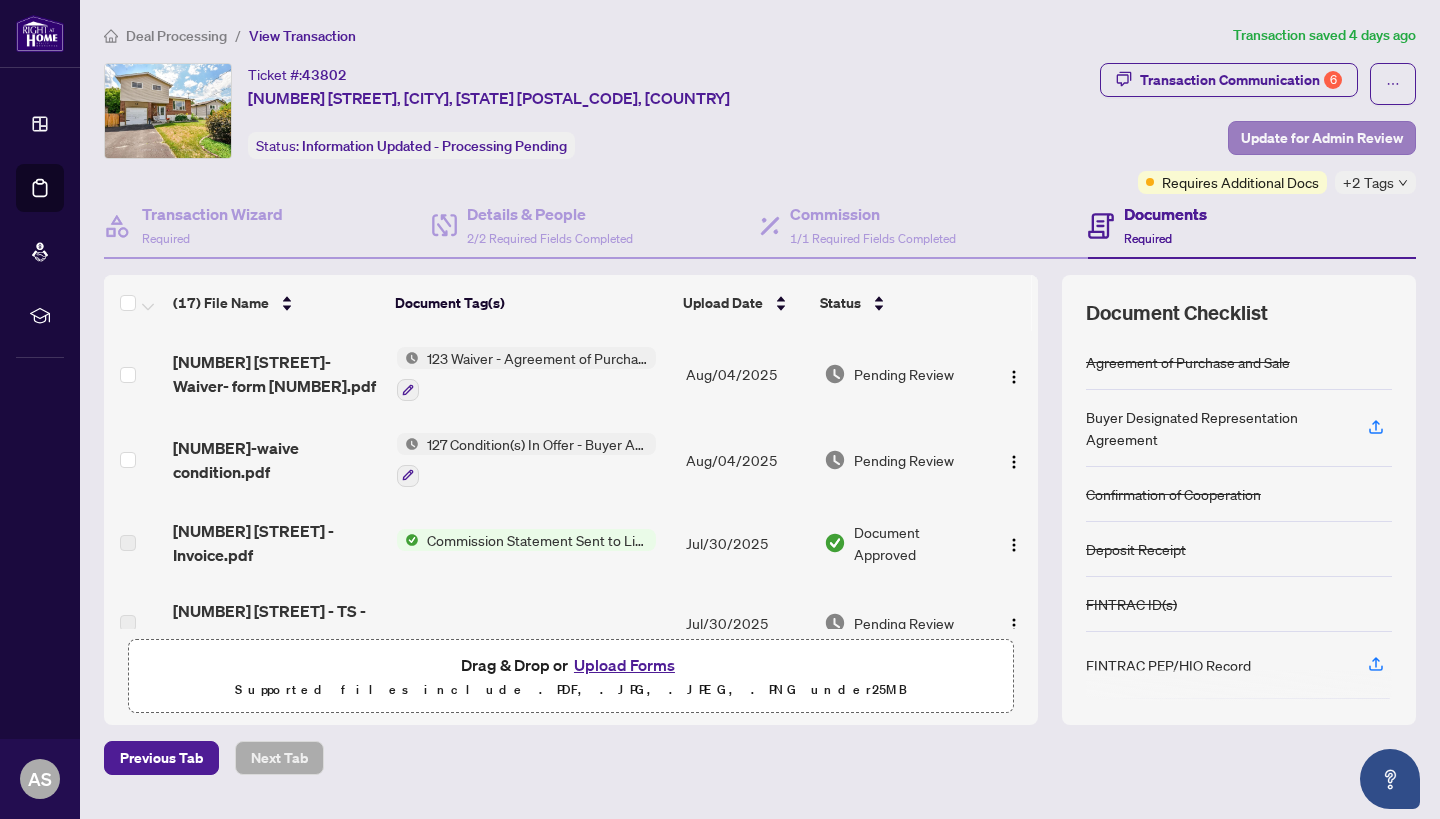 click on "Update for Admin Review" at bounding box center (1322, 138) 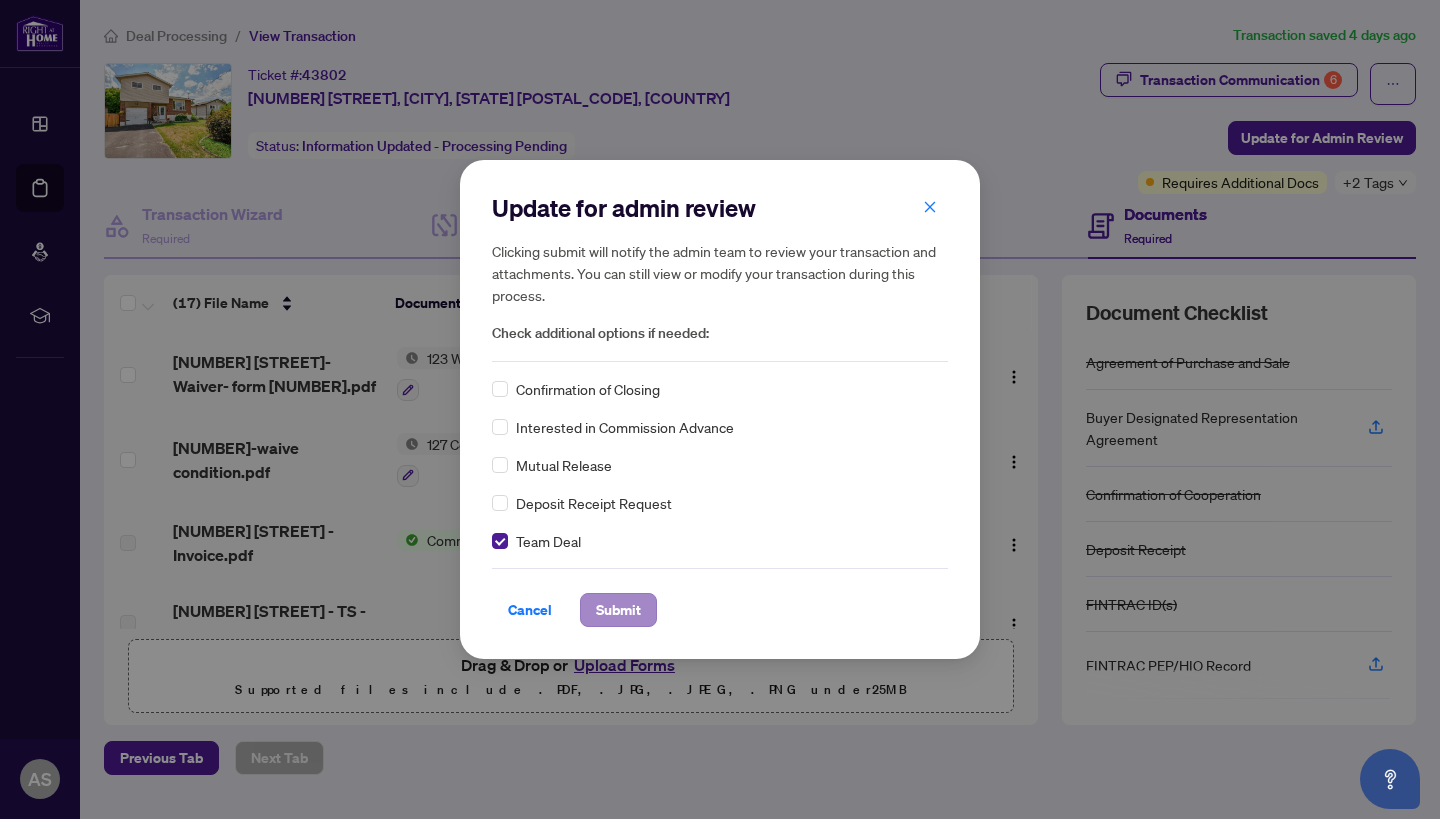 click on "Submit" at bounding box center [618, 610] 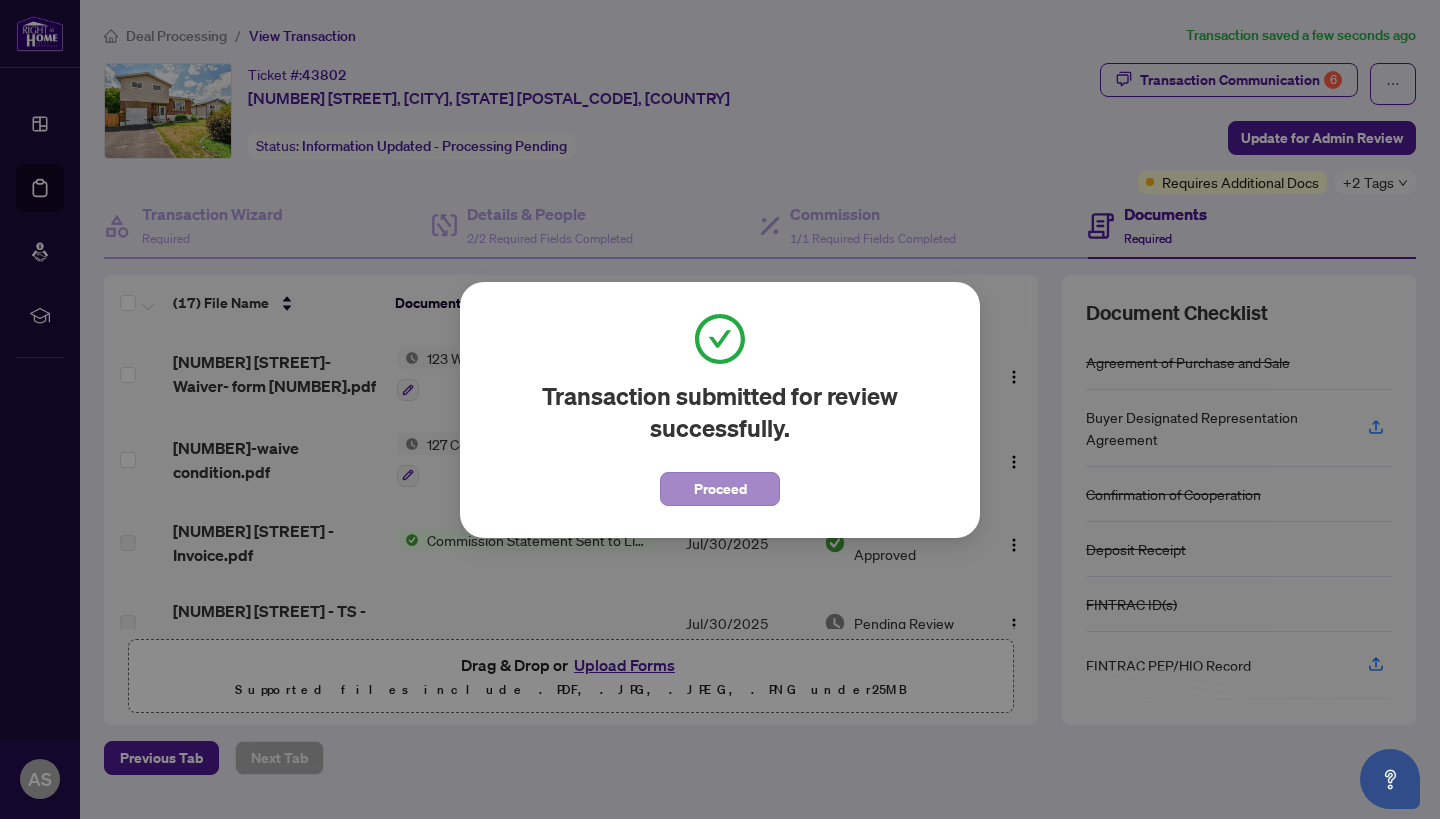 click on "Proceed" at bounding box center [720, 489] 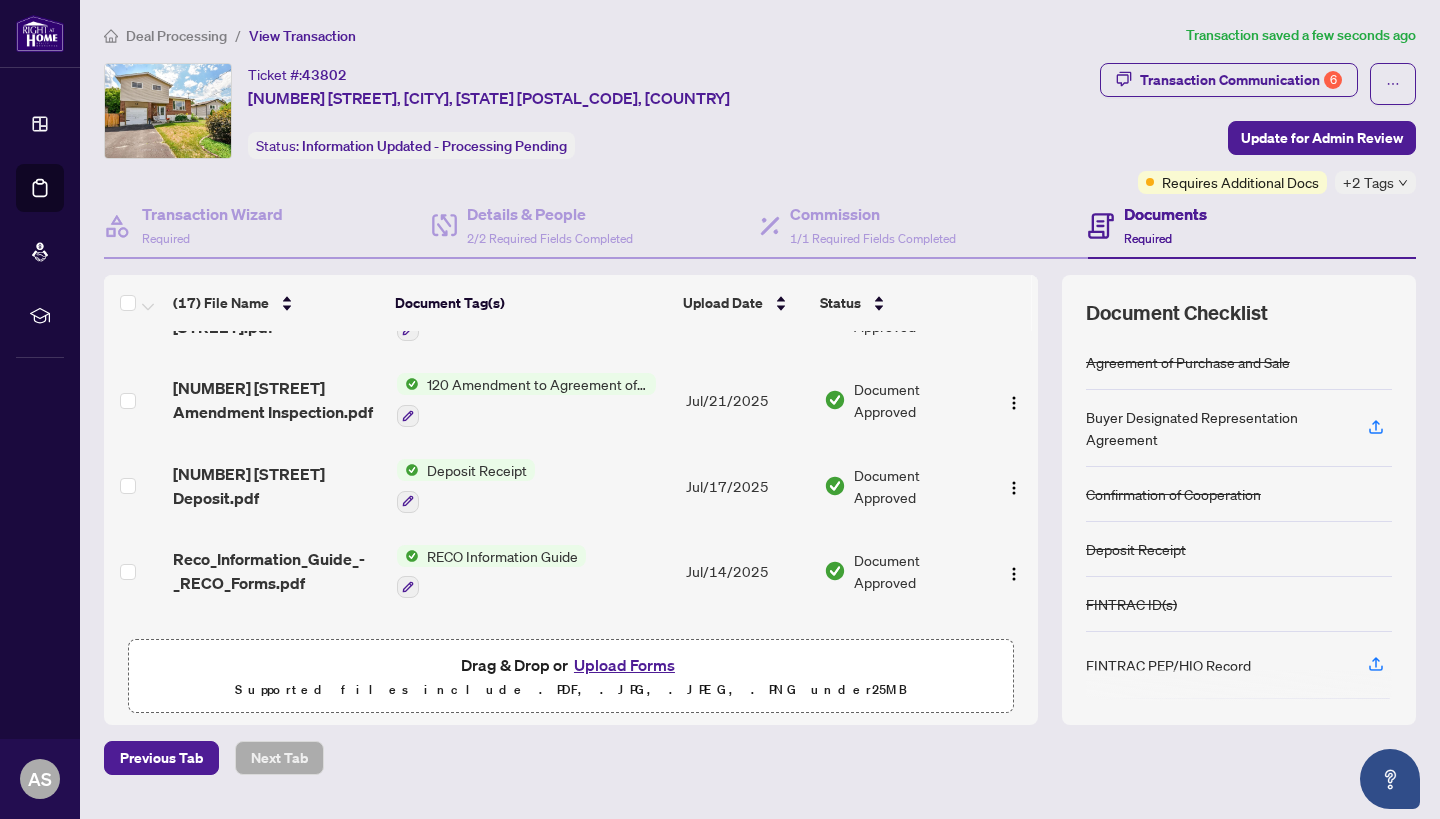 scroll, scrollTop: 900, scrollLeft: 0, axis: vertical 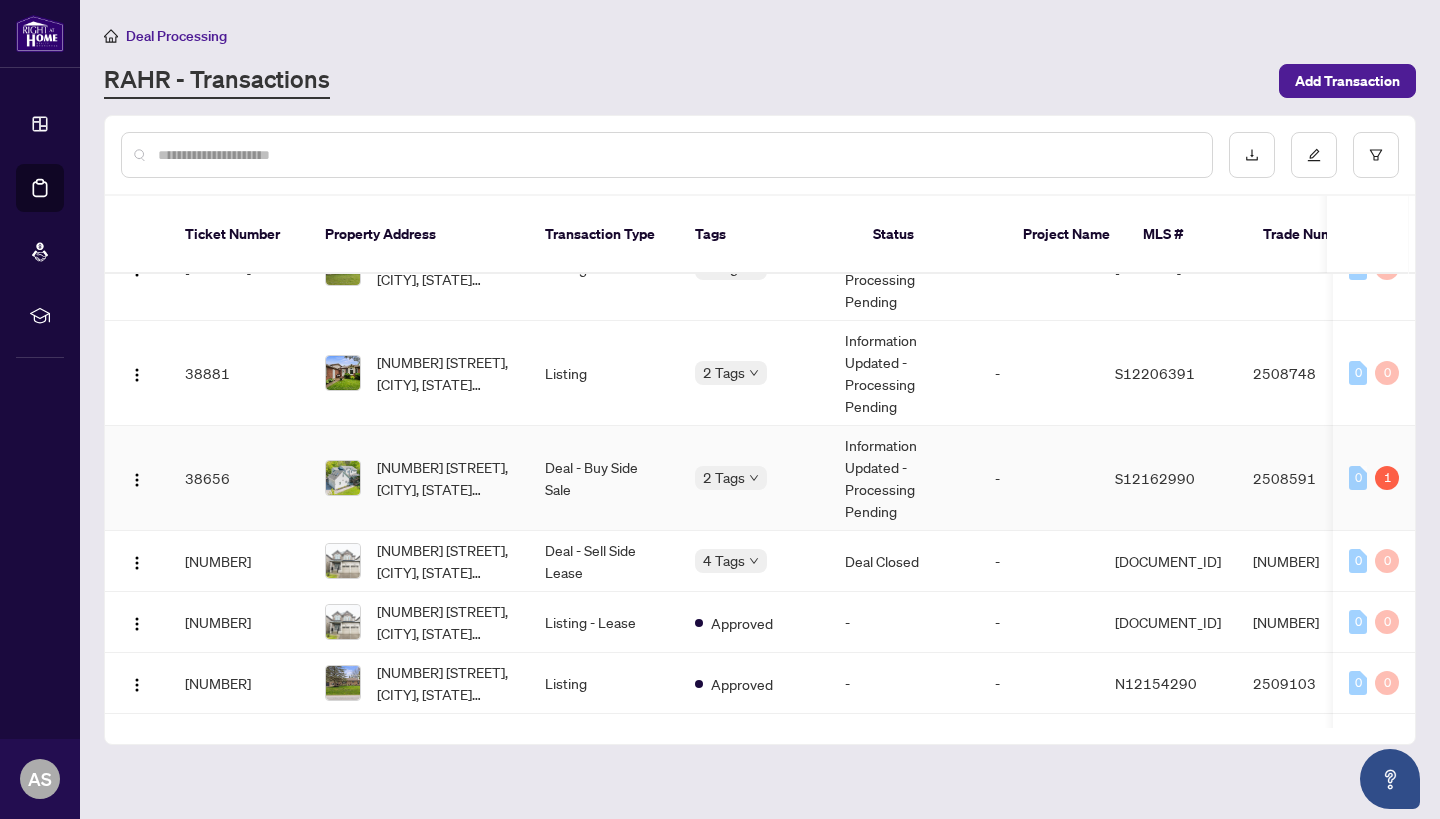 click on "Deal - Buy Side Sale" at bounding box center [604, 478] 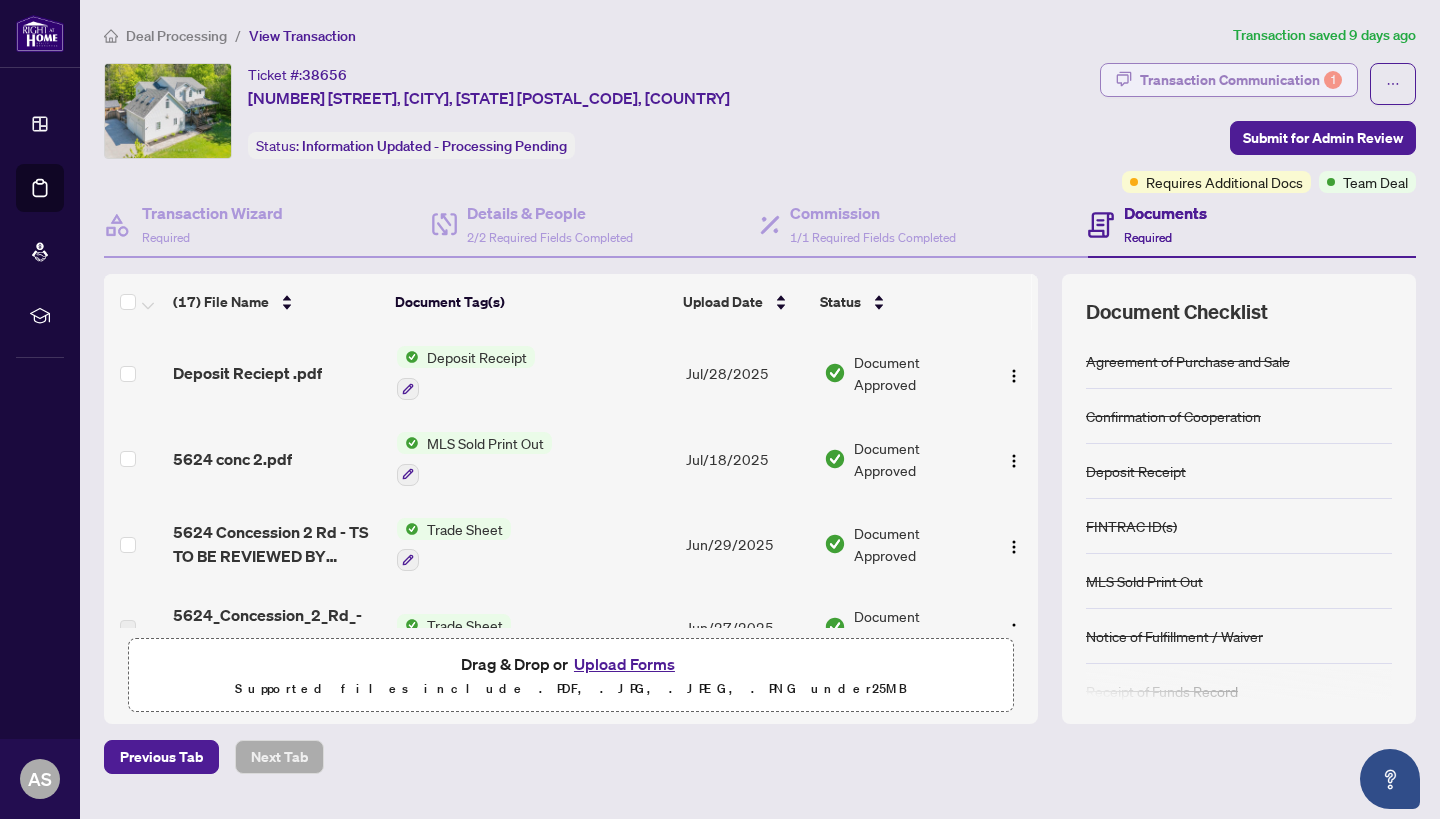 click on "Transaction Communication 1" at bounding box center [1241, 80] 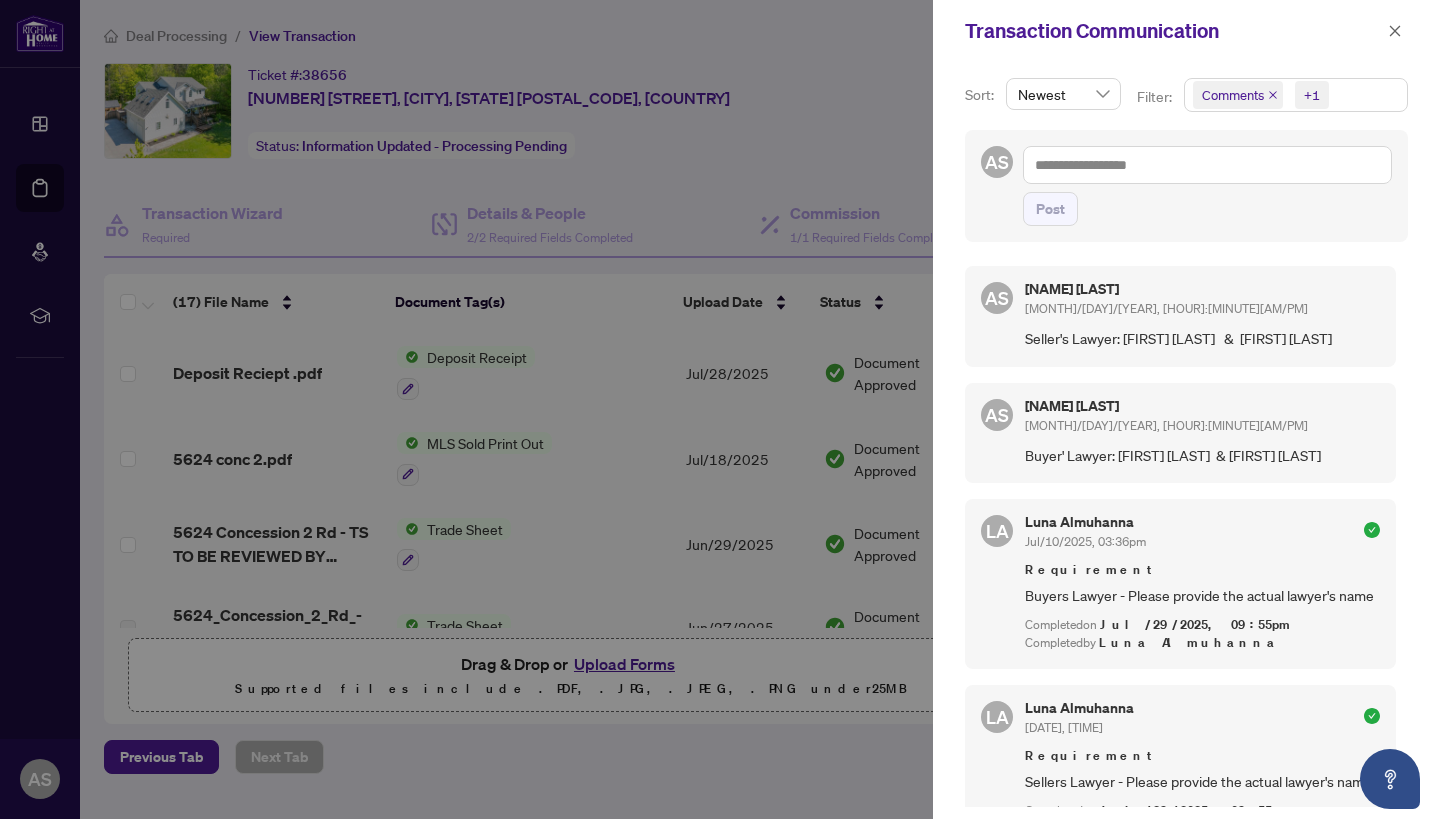click 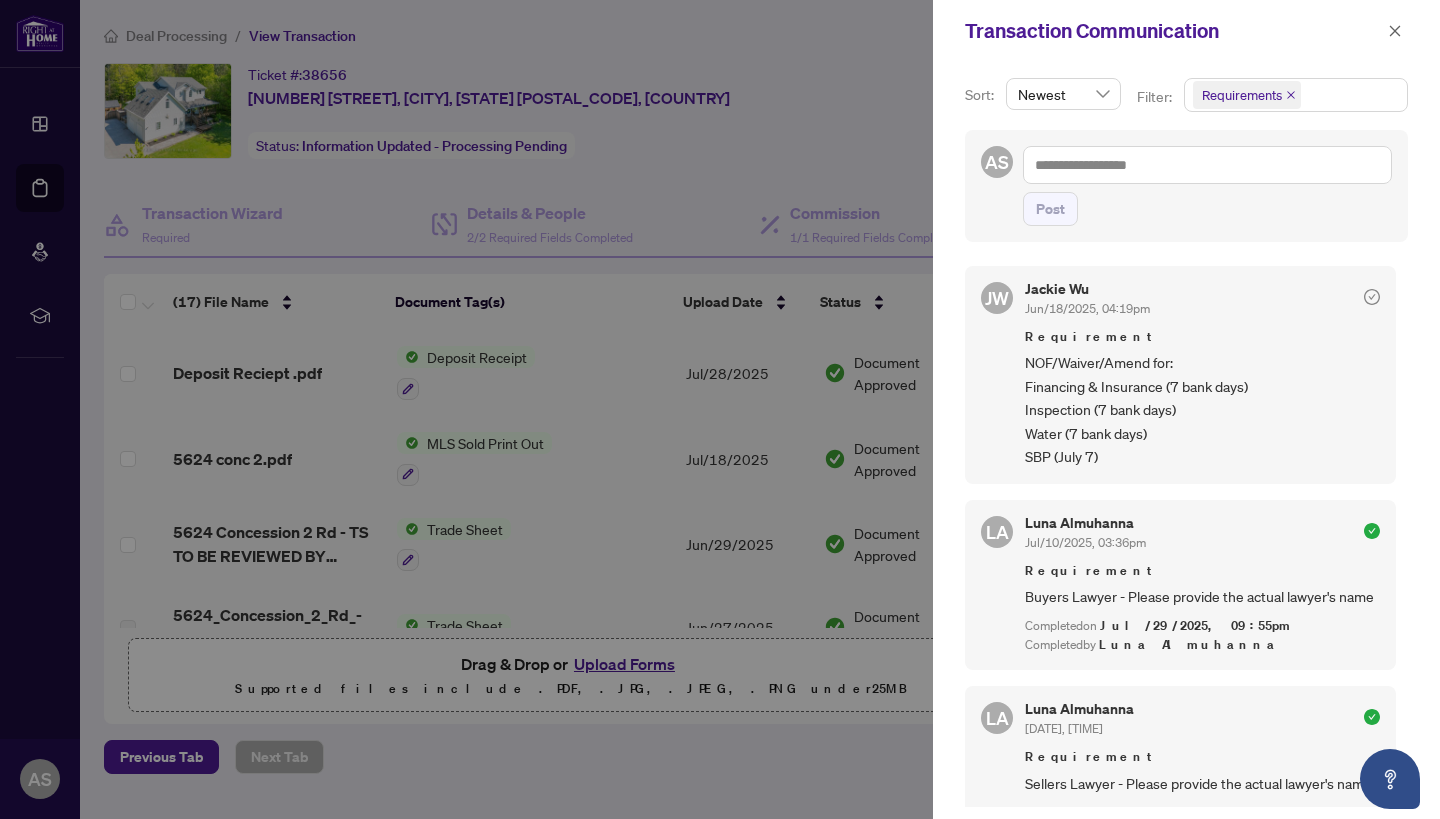 click 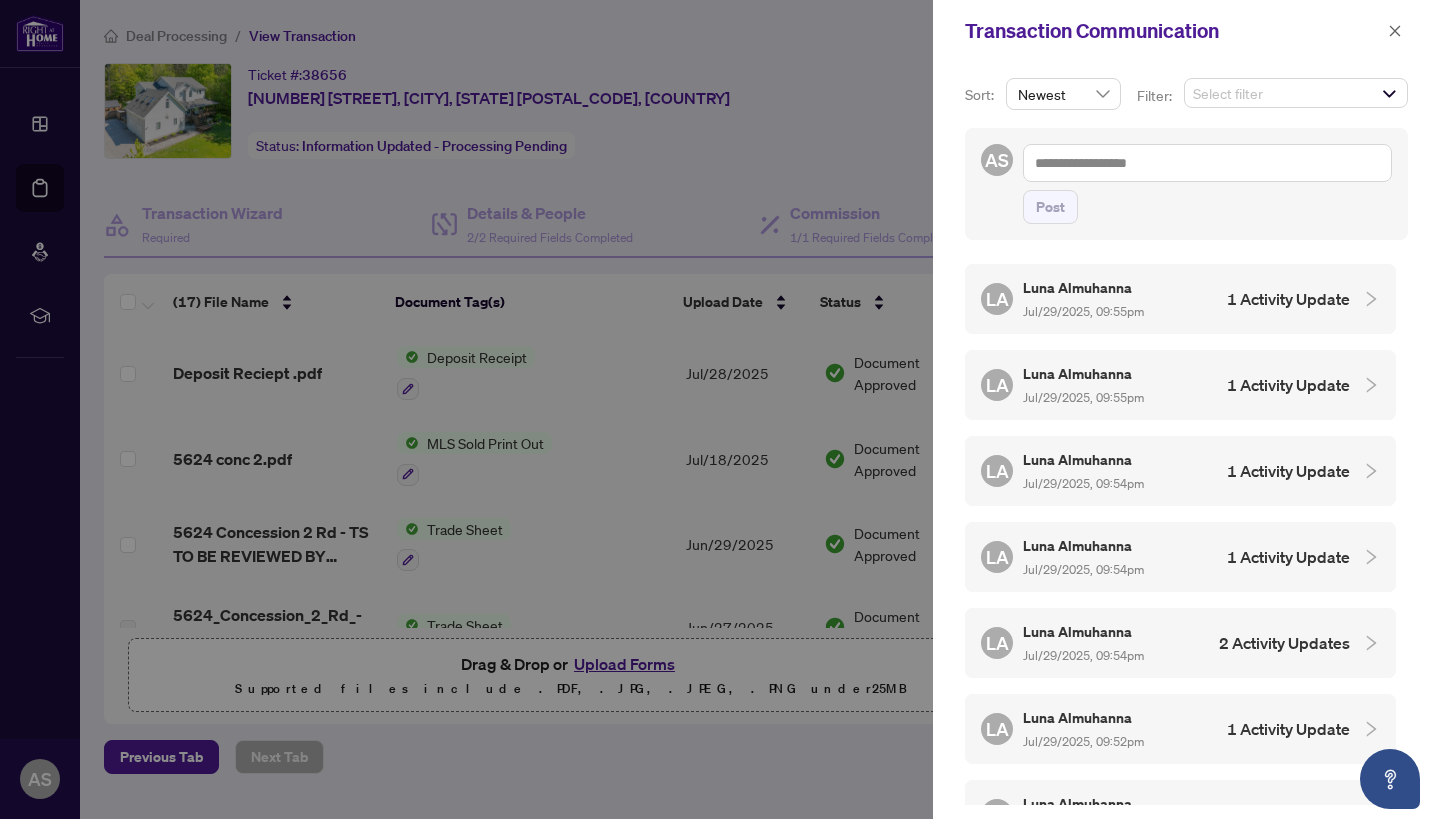 scroll, scrollTop: 0, scrollLeft: 0, axis: both 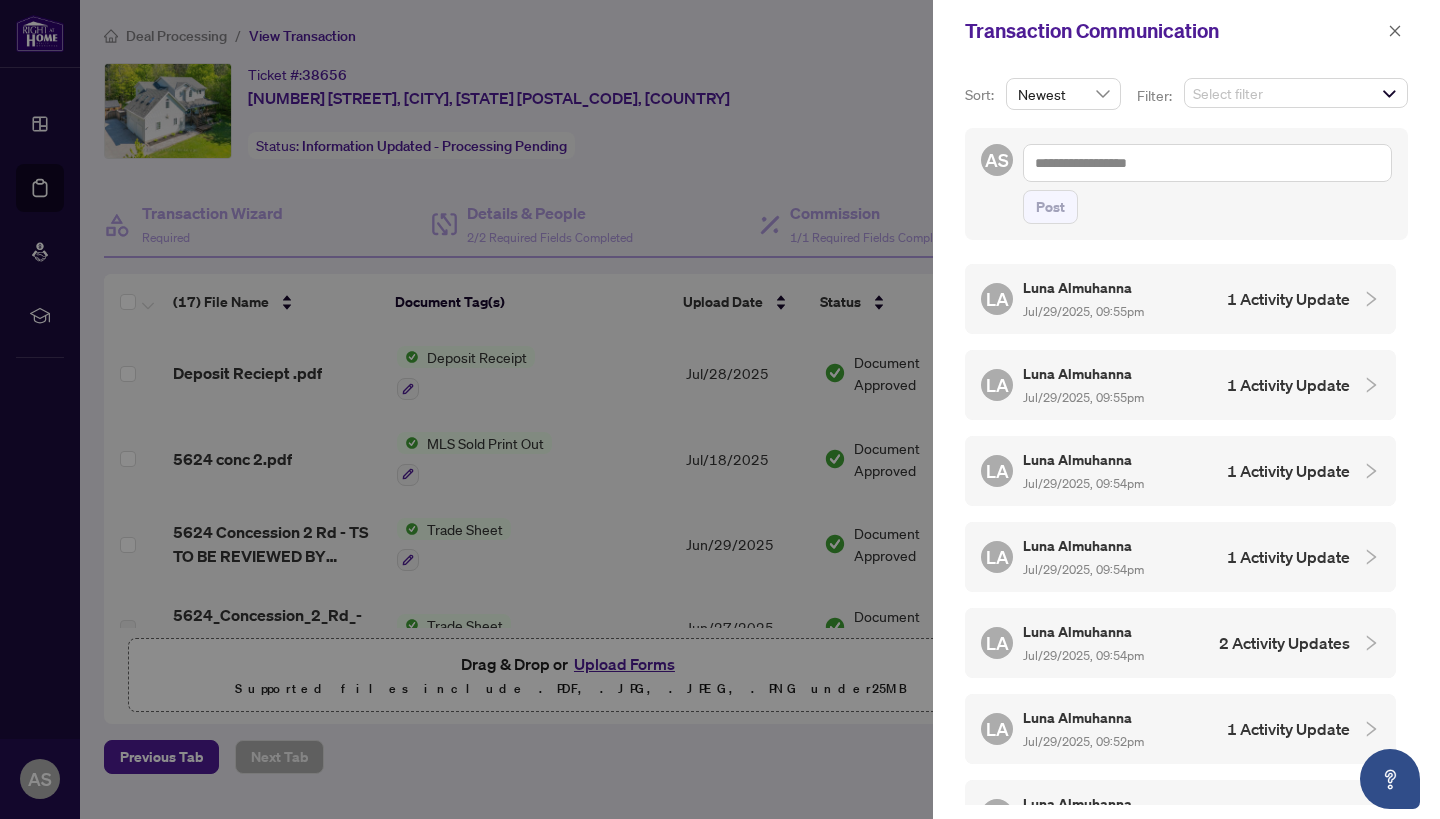 click 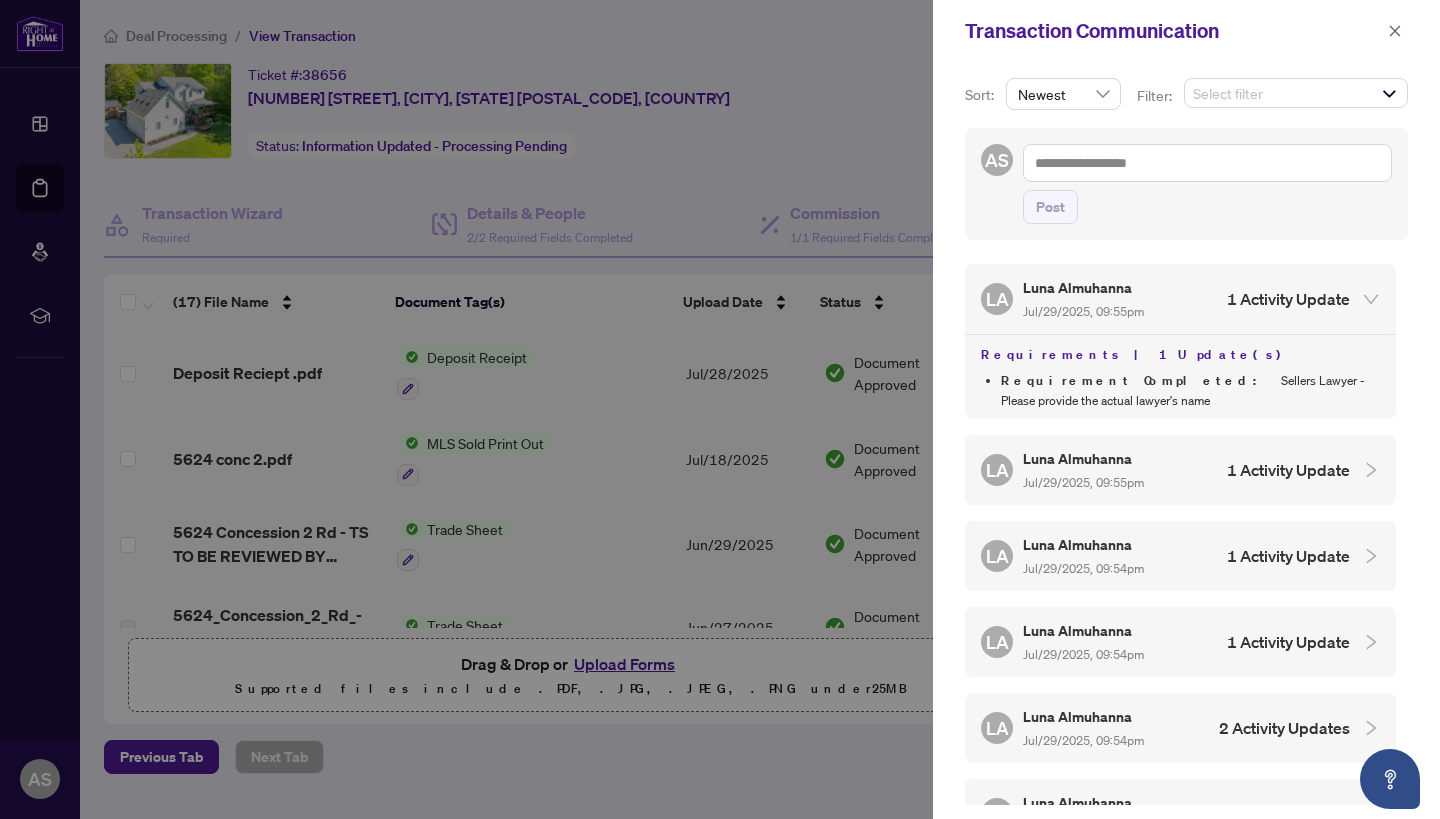 click 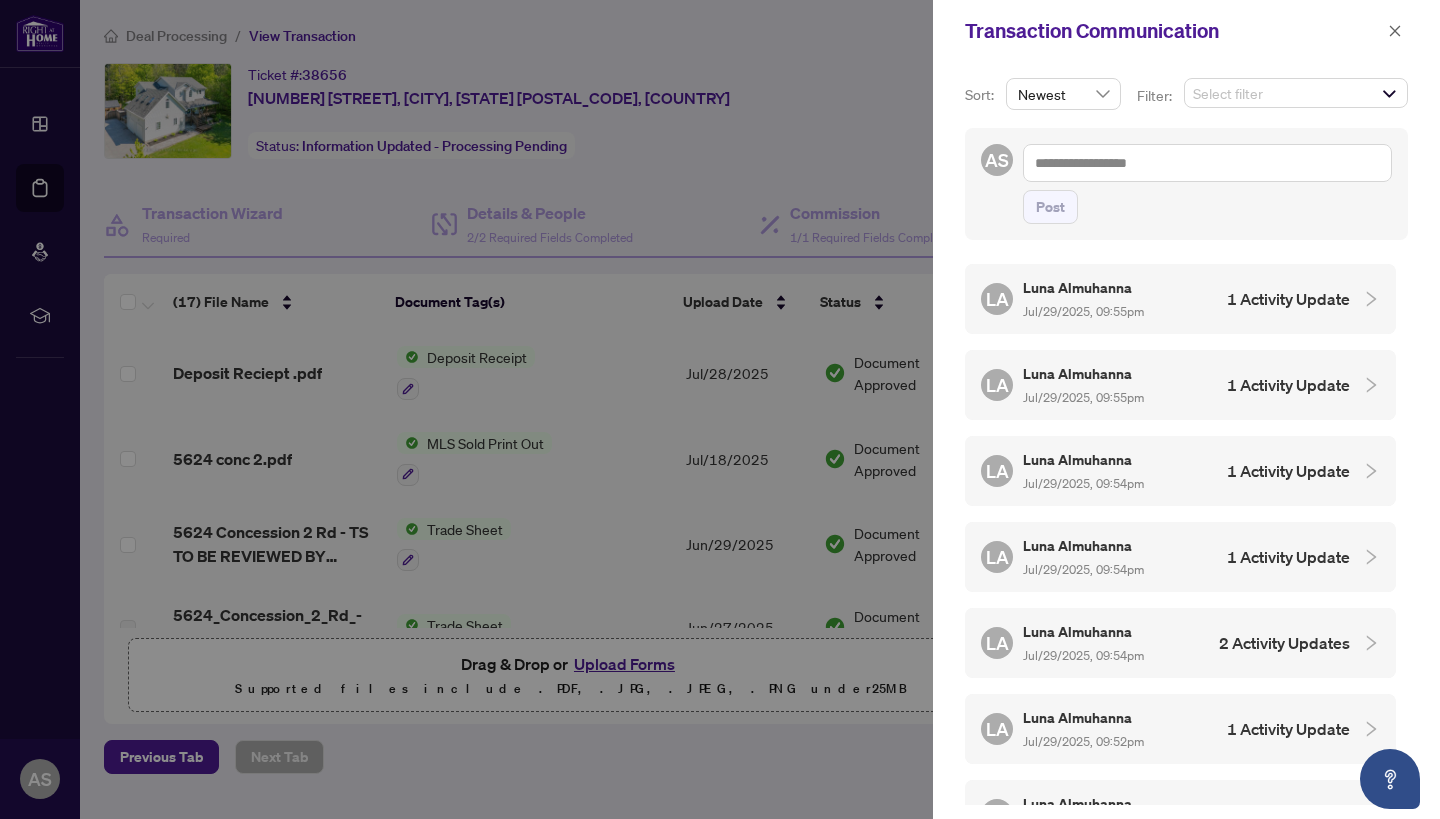 click at bounding box center [720, 409] 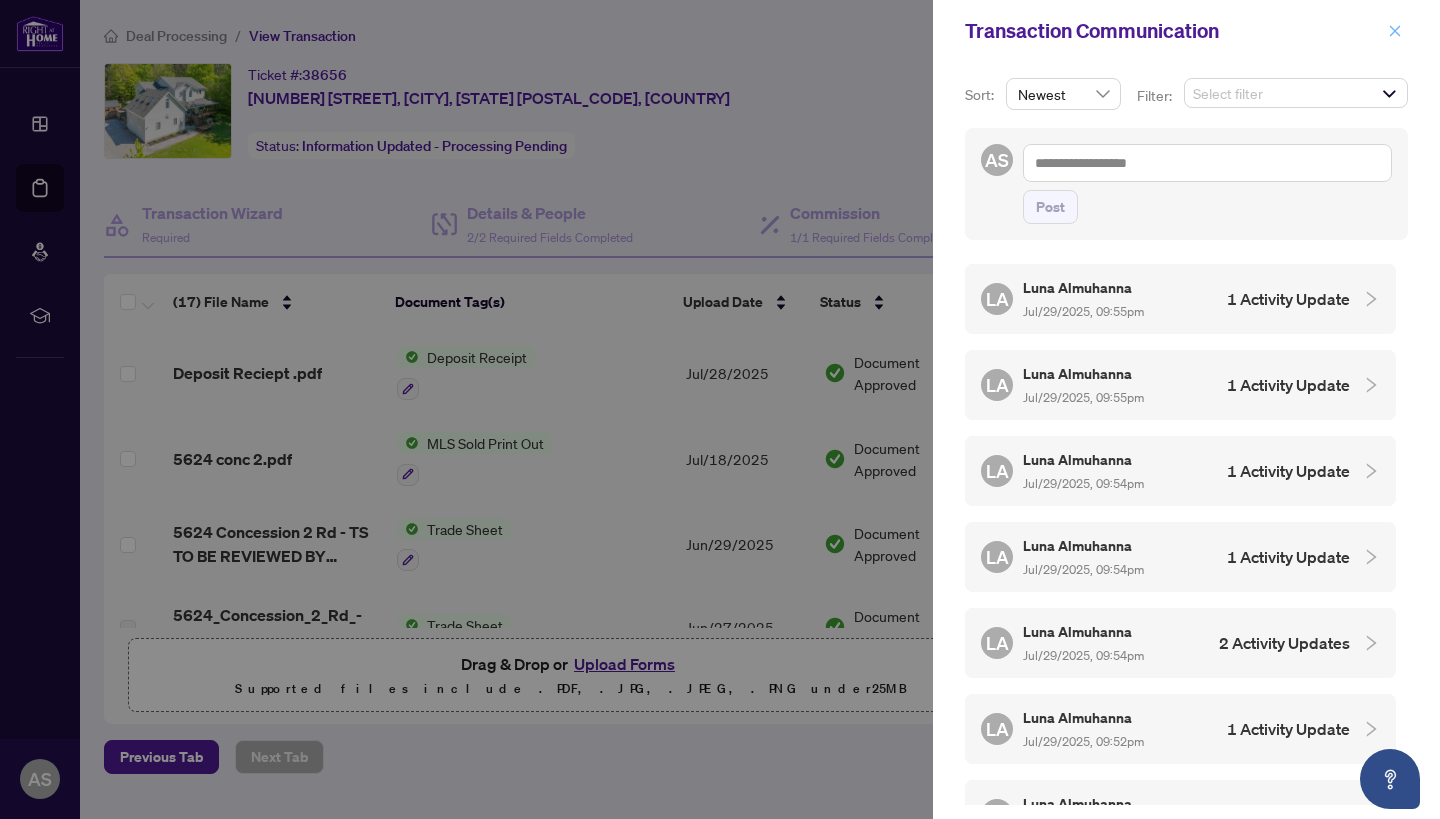 click at bounding box center (1395, 31) 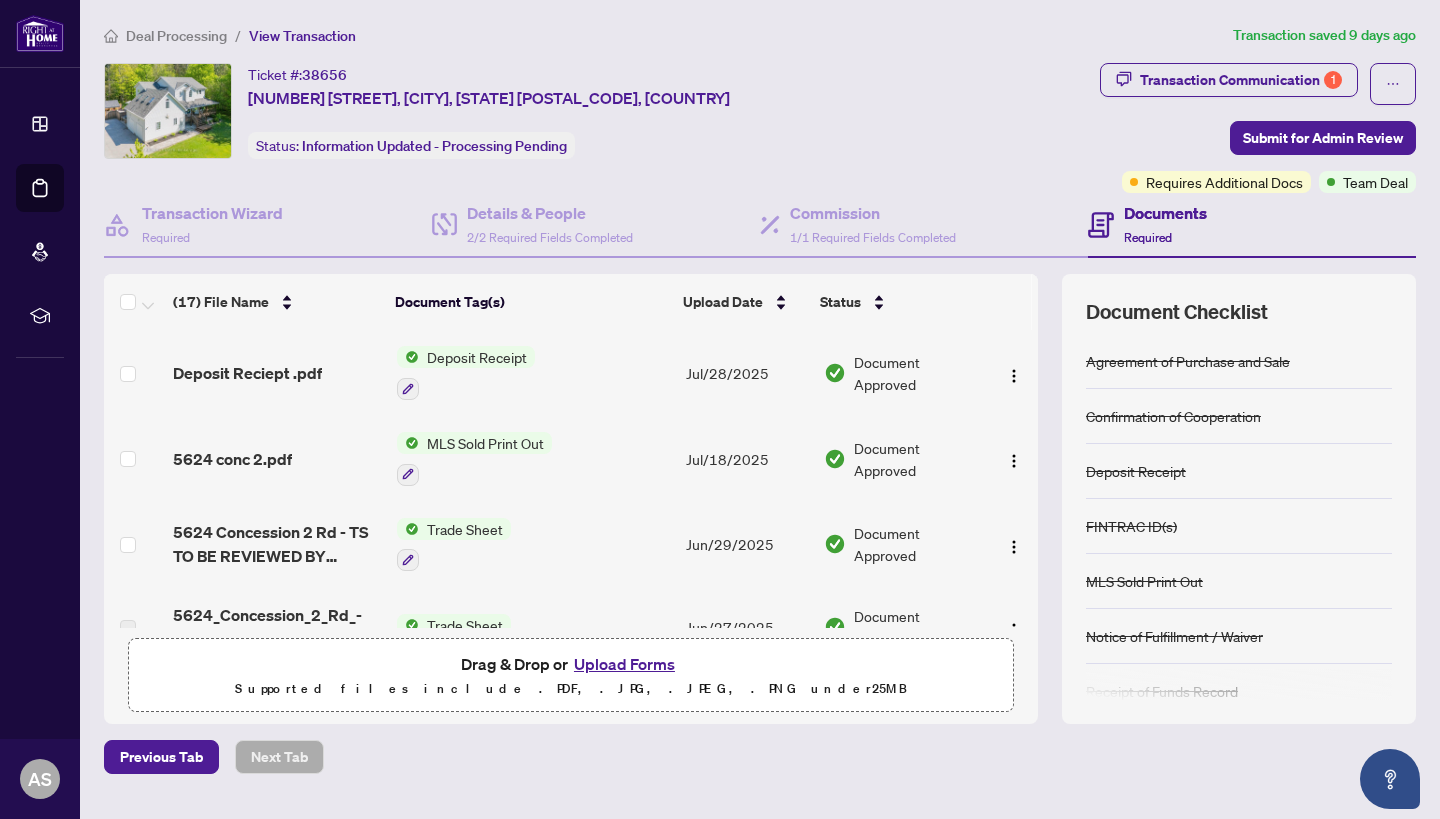 scroll, scrollTop: 0, scrollLeft: 0, axis: both 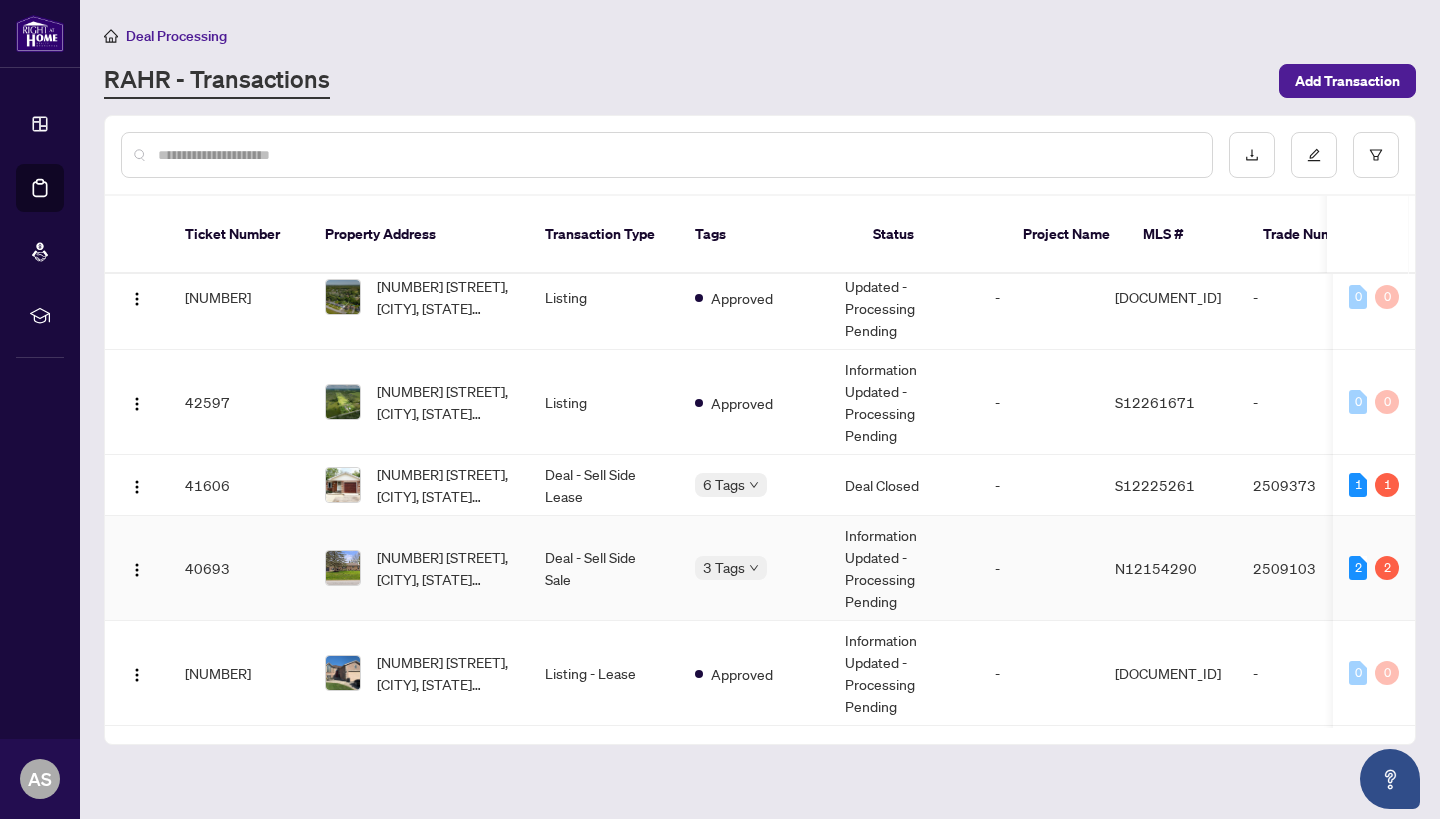 click on "Information Updated - Processing Pending" at bounding box center [904, 568] 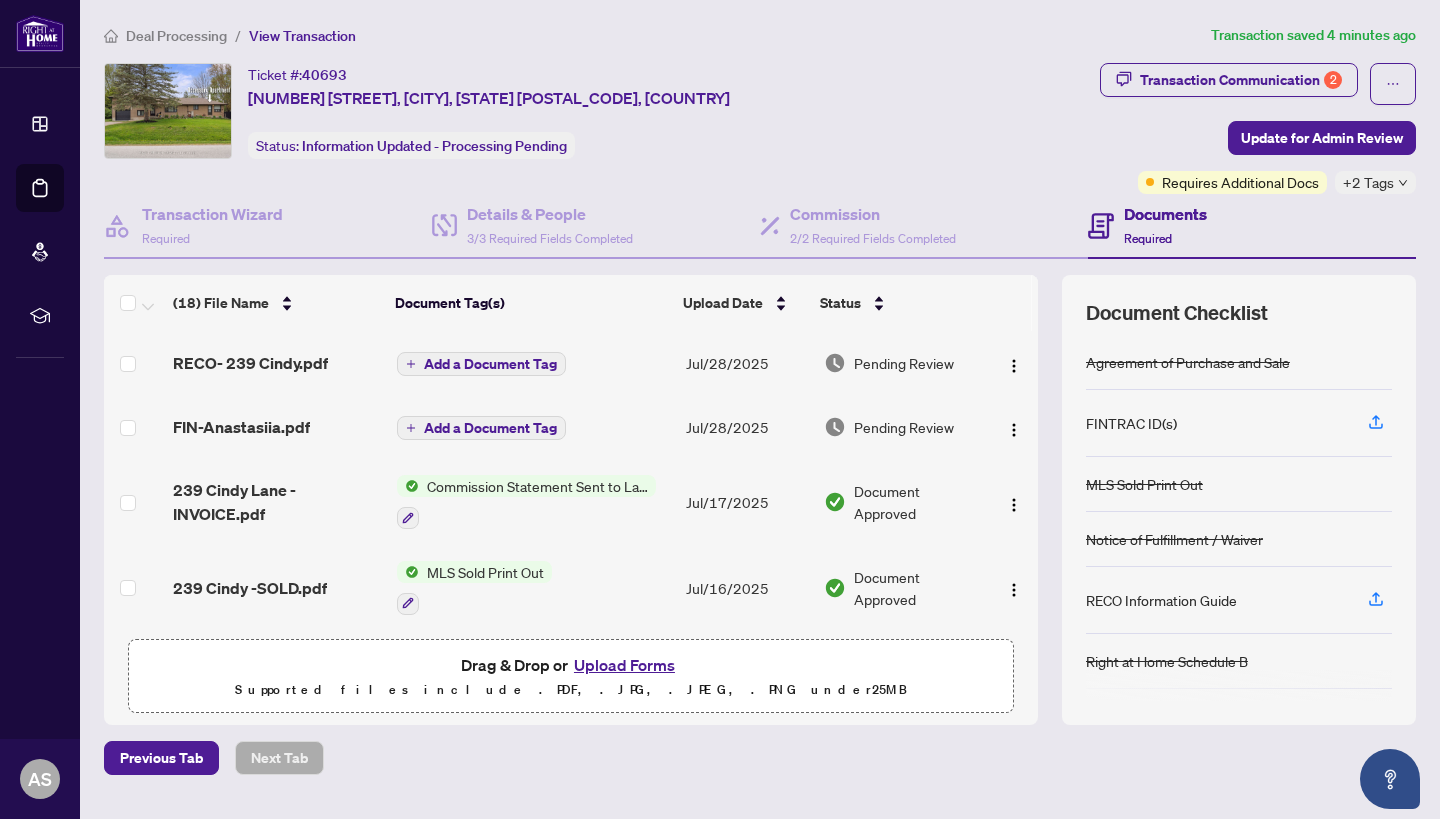 click on "Transaction Communication 2" at bounding box center (1229, 84) 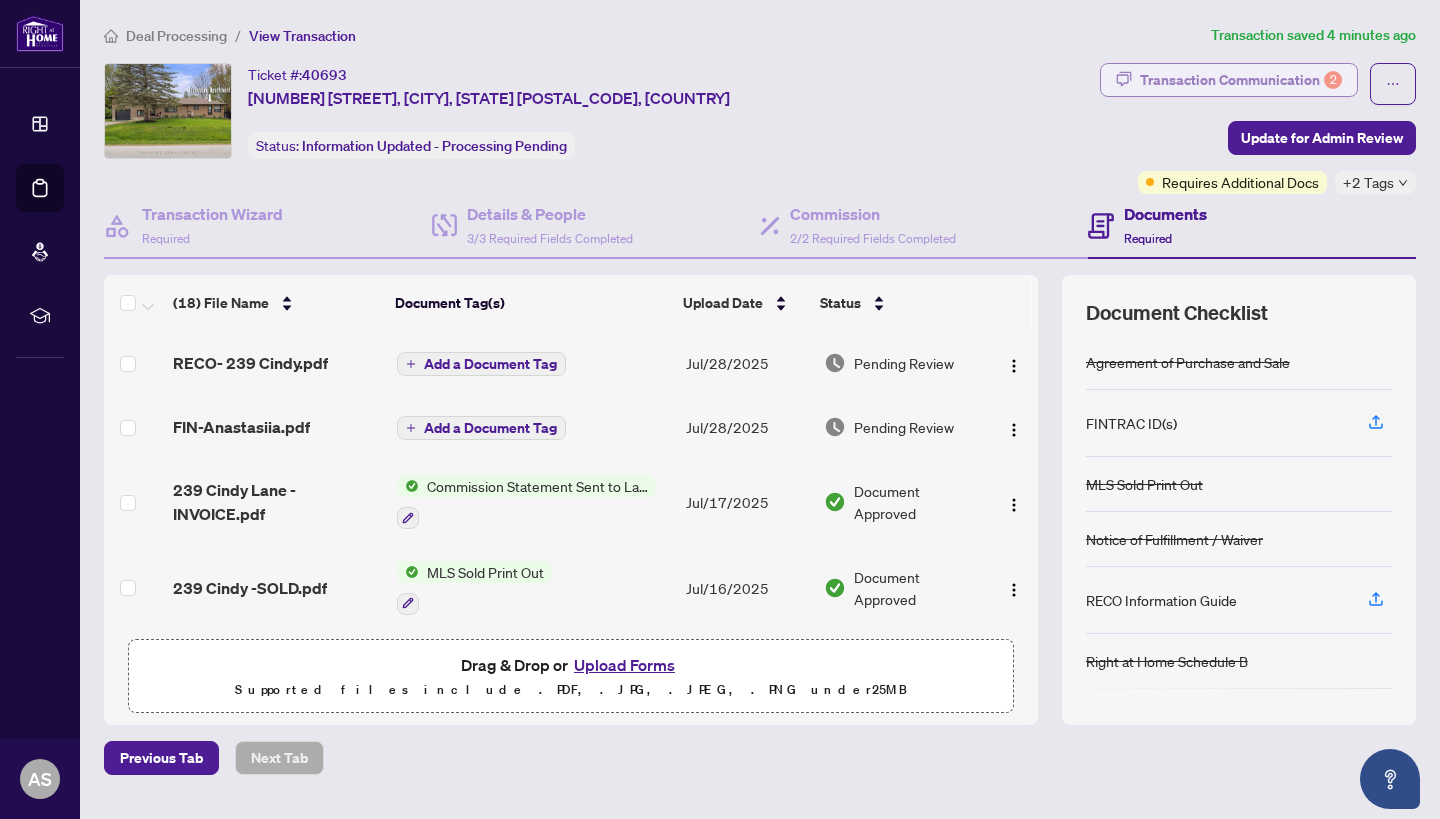 click on "Transaction Communication 2" at bounding box center [1241, 80] 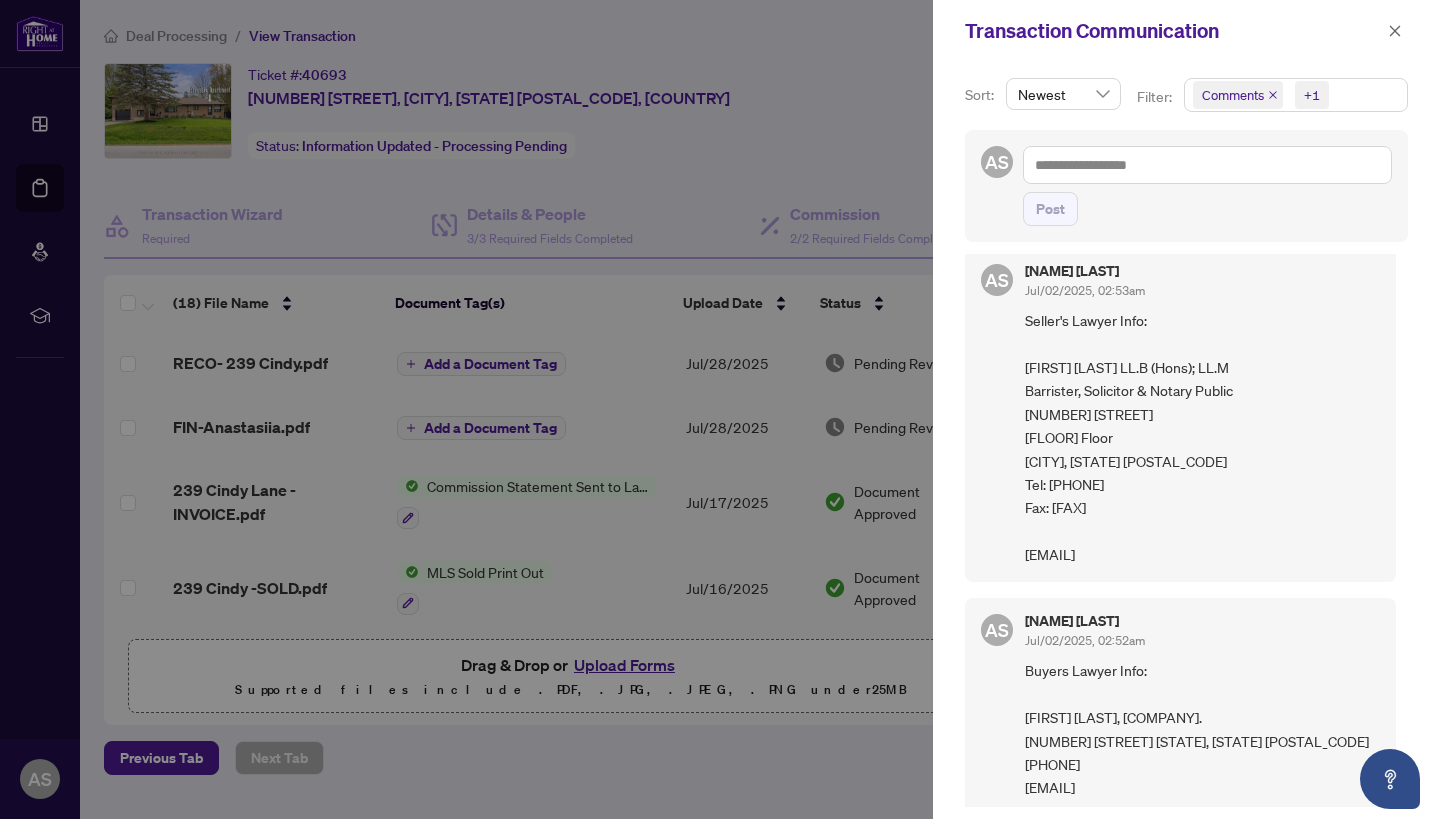 scroll, scrollTop: 2350, scrollLeft: 0, axis: vertical 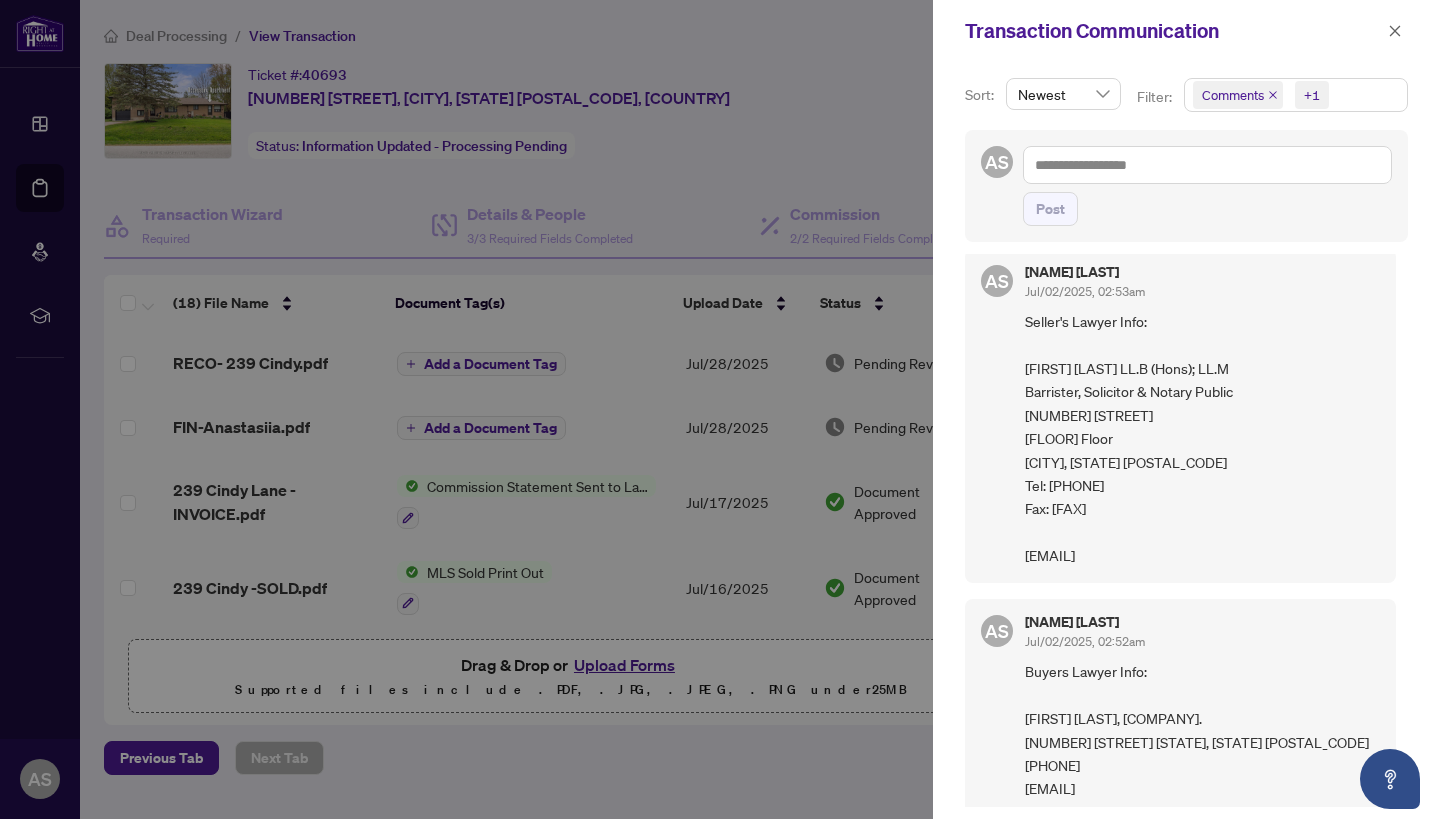click on "+1" at bounding box center (1312, 95) 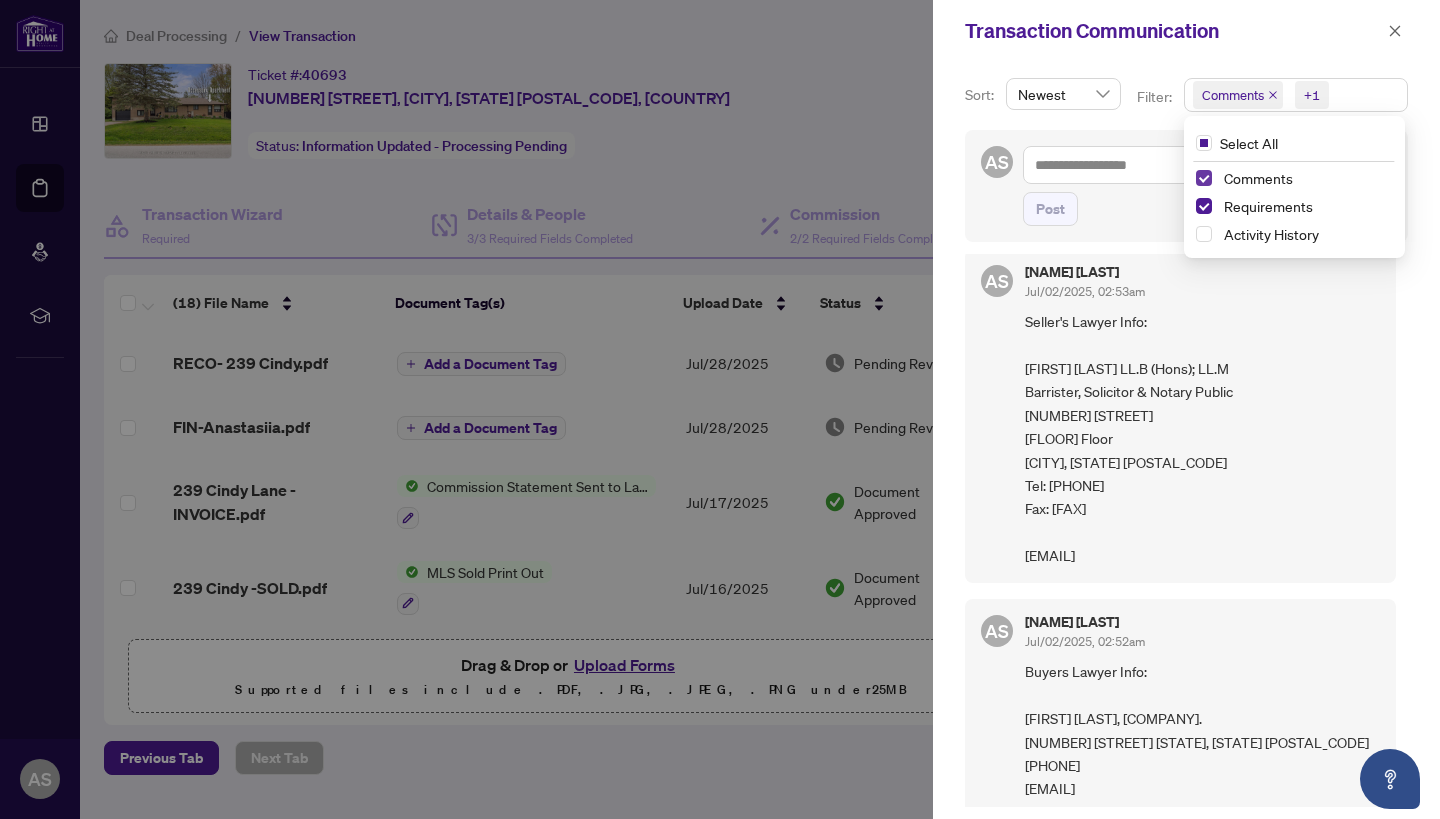 click at bounding box center (1204, 178) 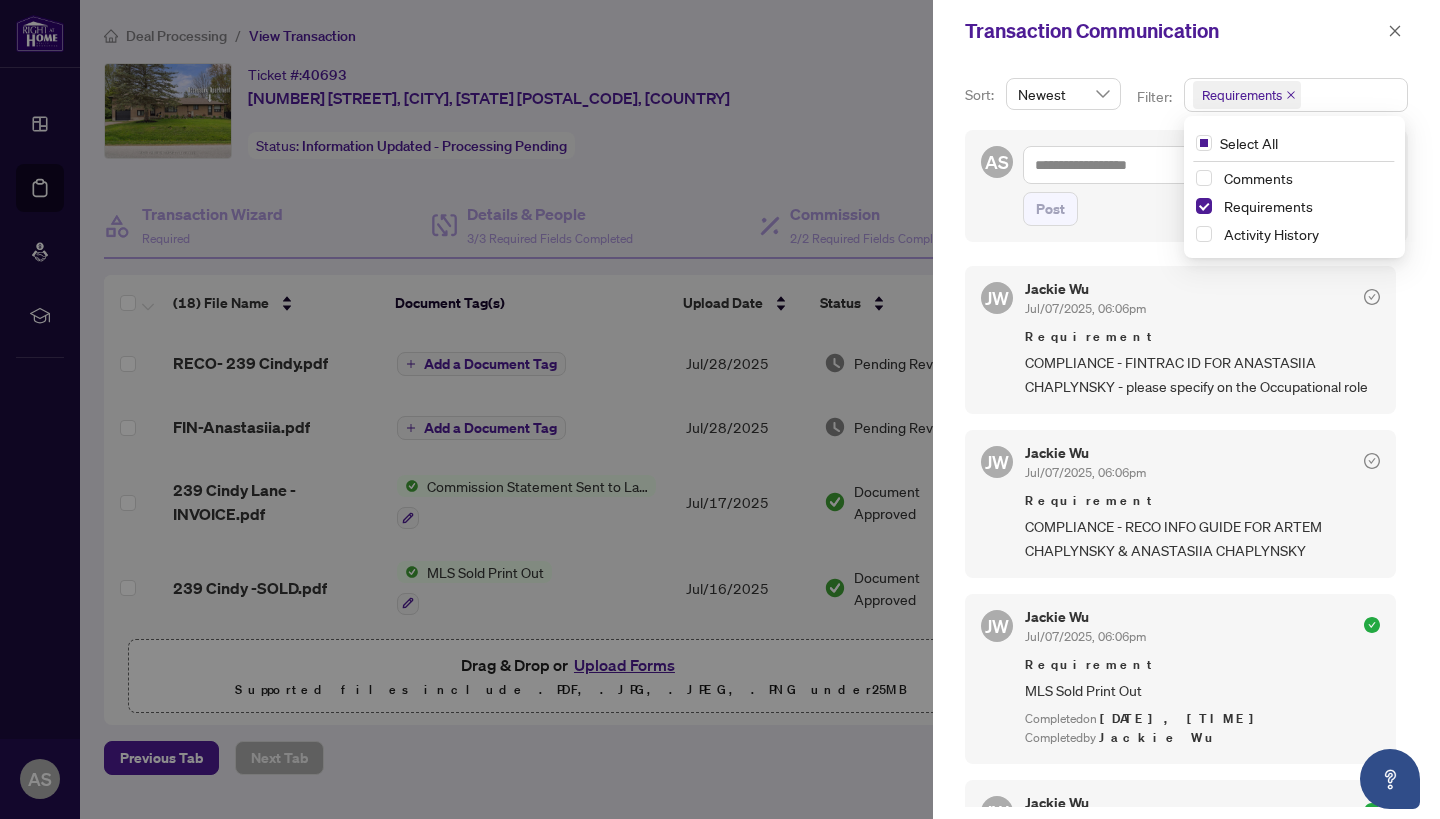 scroll, scrollTop: 0, scrollLeft: 0, axis: both 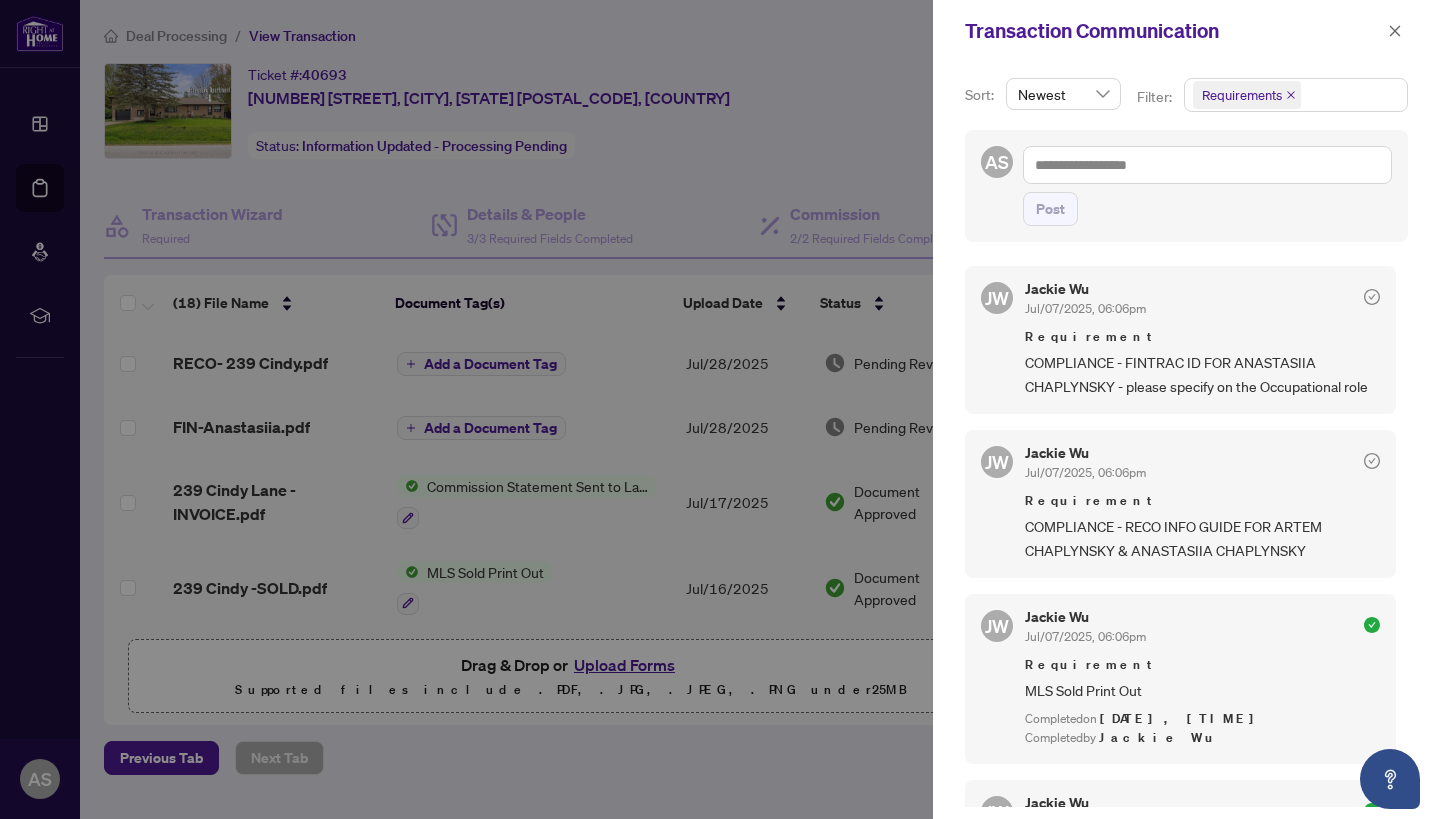 click at bounding box center [720, 409] 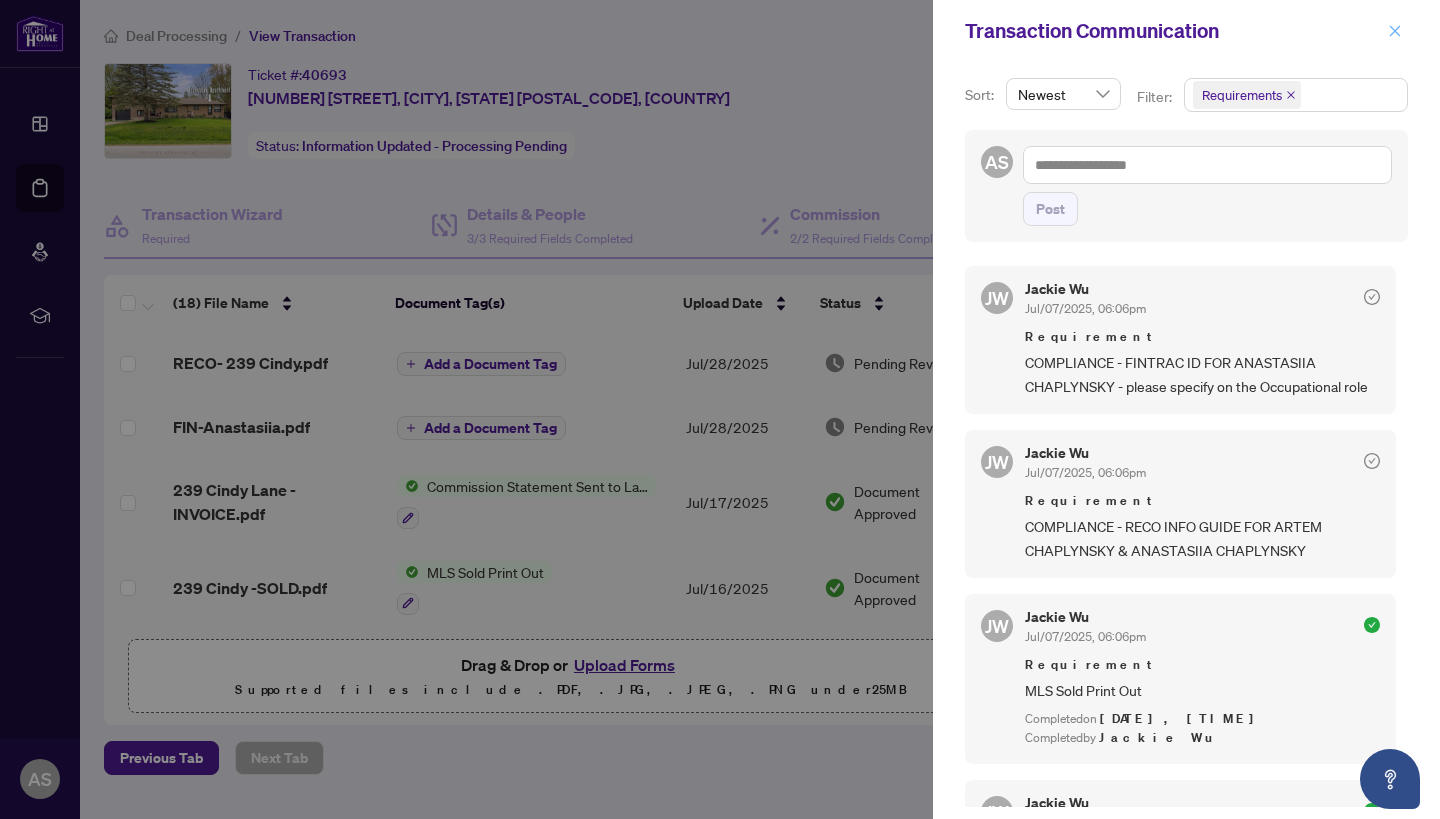 click 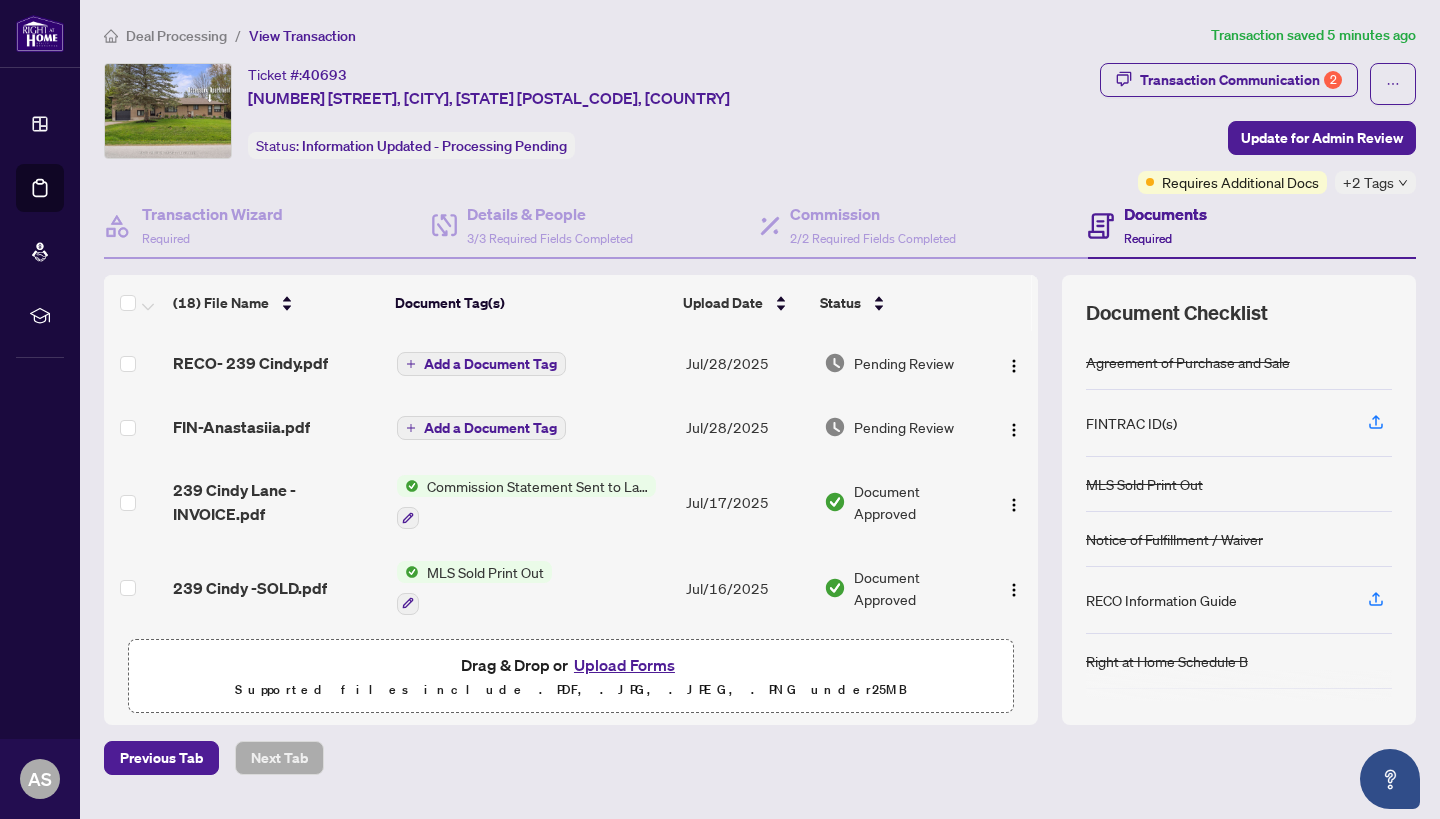 scroll, scrollTop: 0, scrollLeft: 0, axis: both 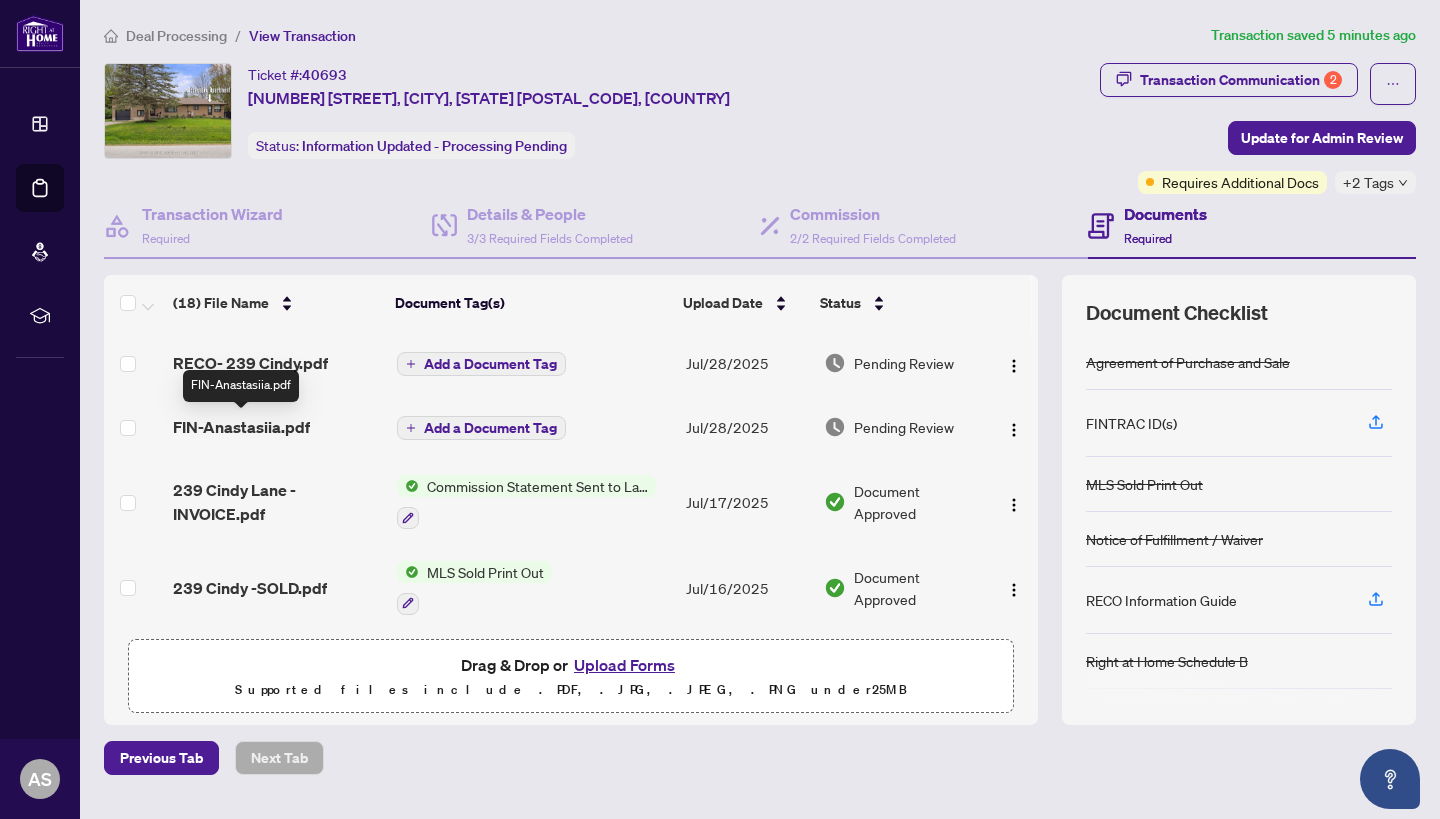 click on "FIN-Anastasiia.pdf" at bounding box center [241, 427] 